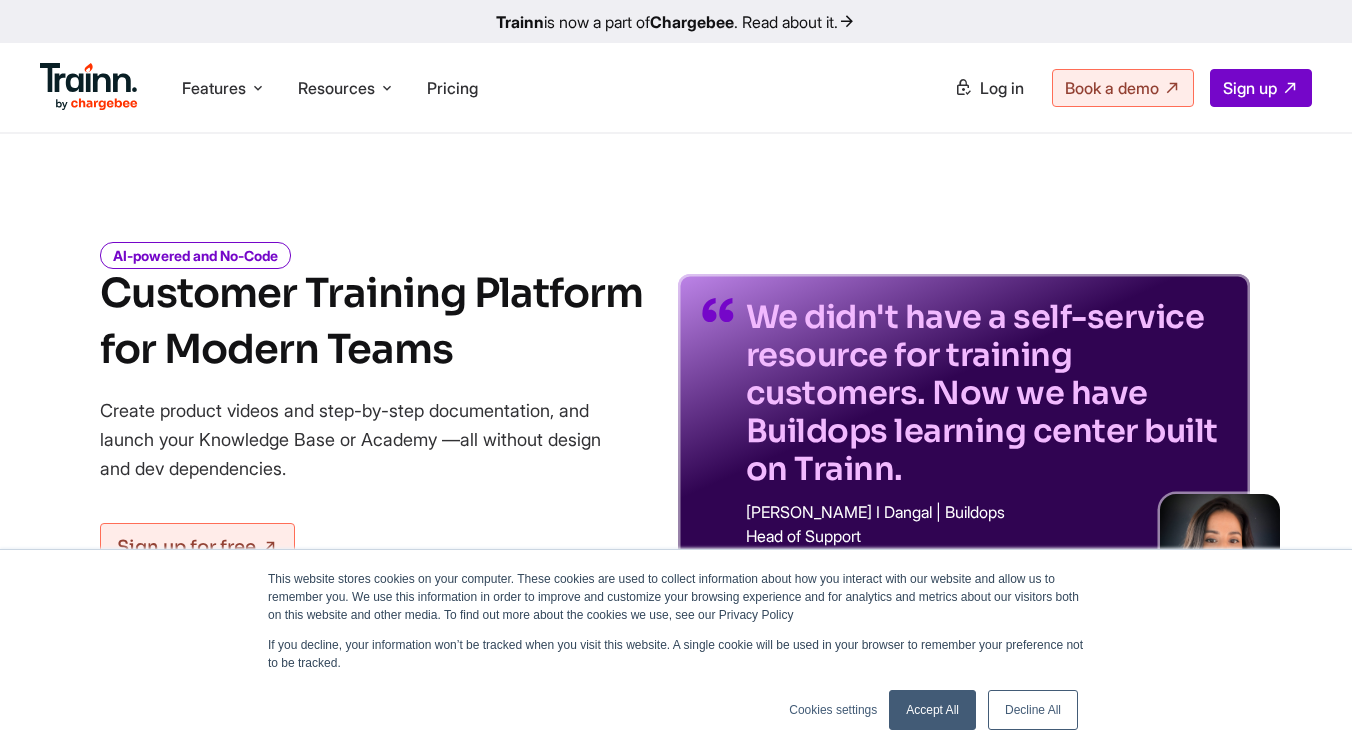 scroll, scrollTop: 0, scrollLeft: 0, axis: both 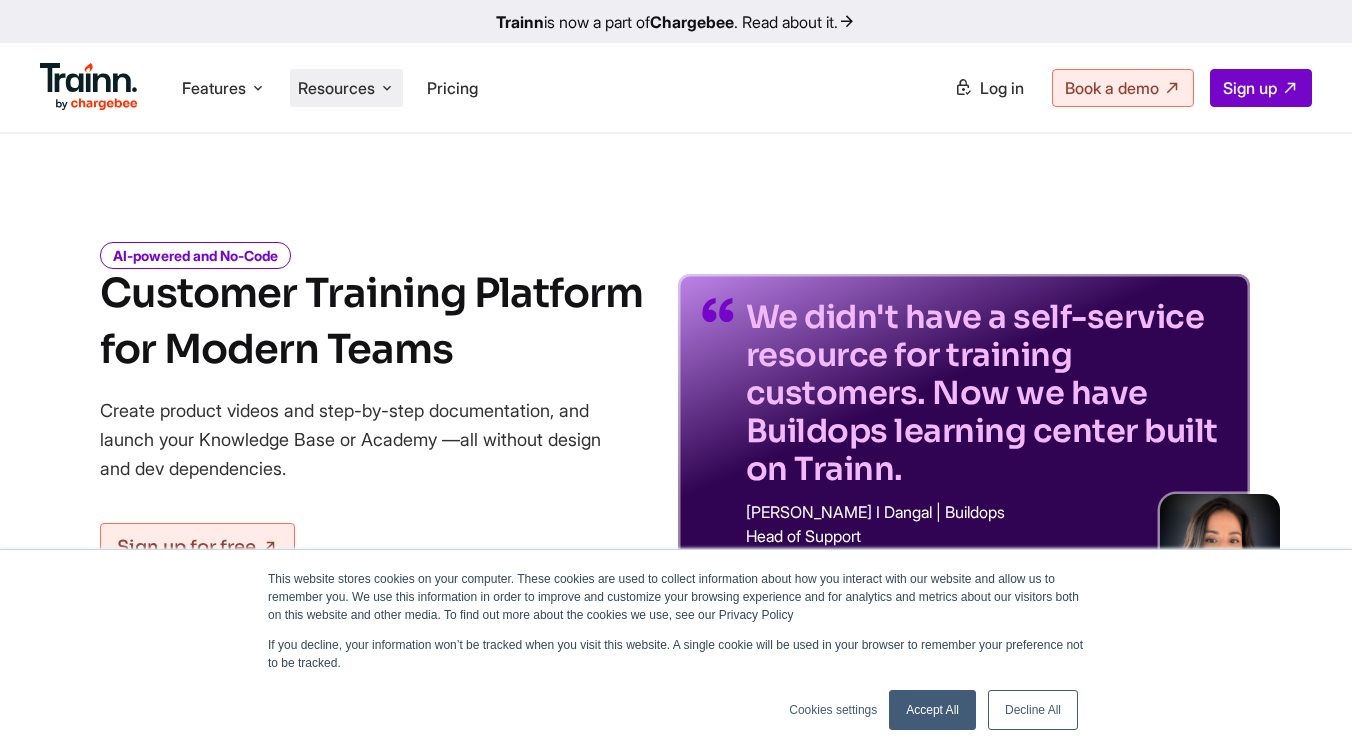 click on "Resources" at bounding box center (336, 88) 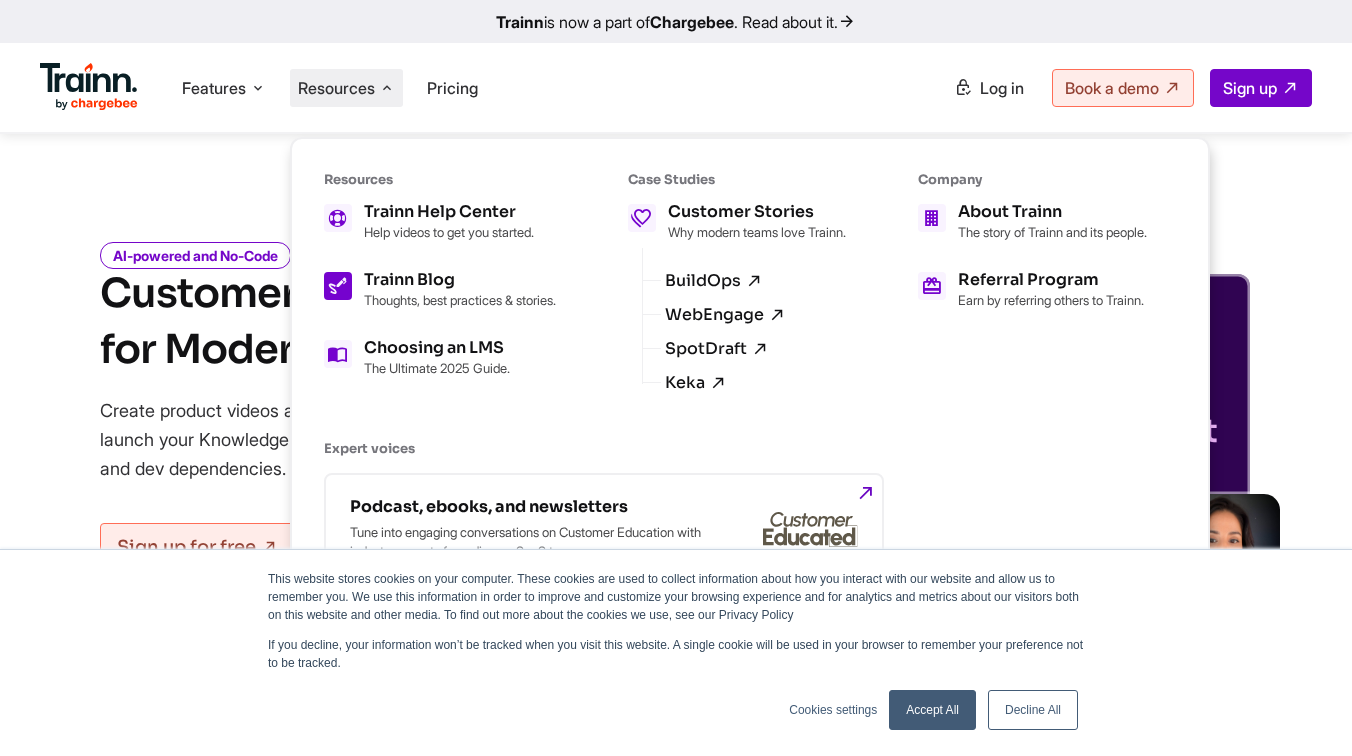 click on "Trainn Blog
Thoughts, best practices & stories." at bounding box center (460, 290) 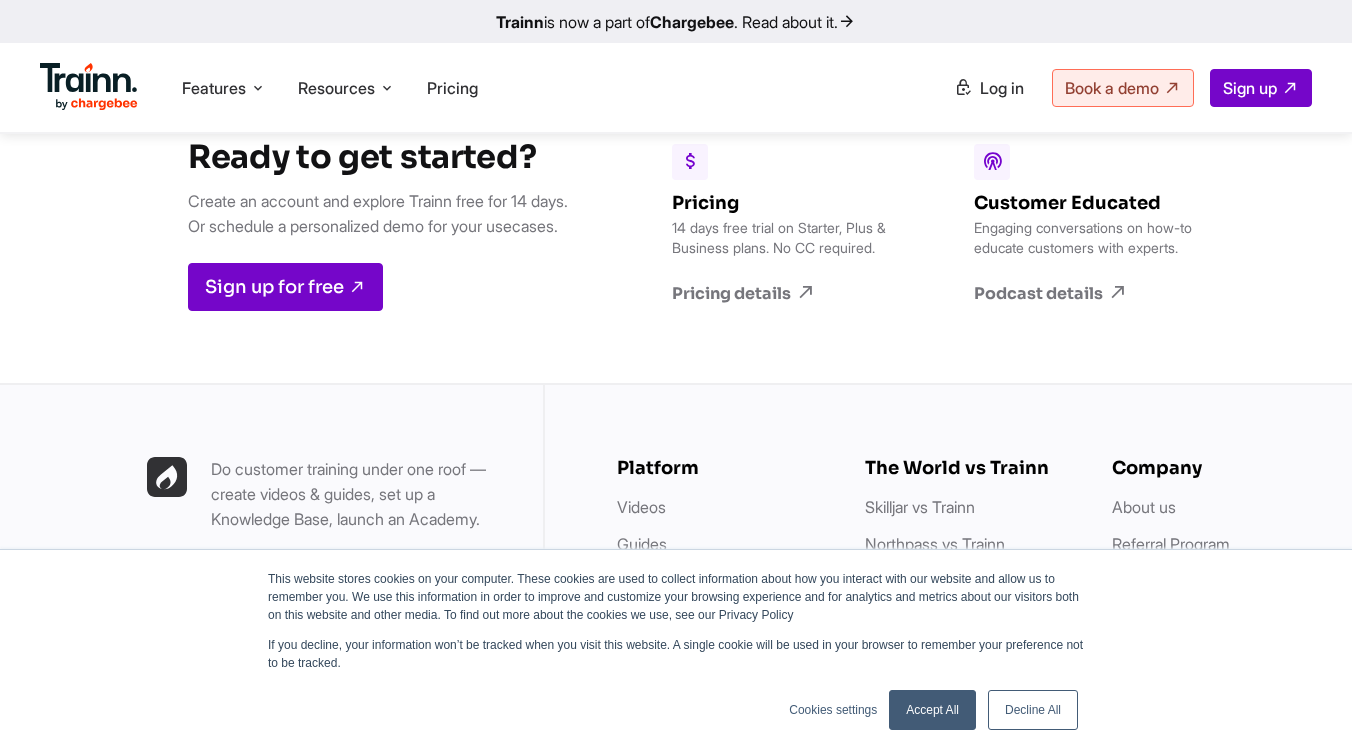 scroll, scrollTop: 3120, scrollLeft: 0, axis: vertical 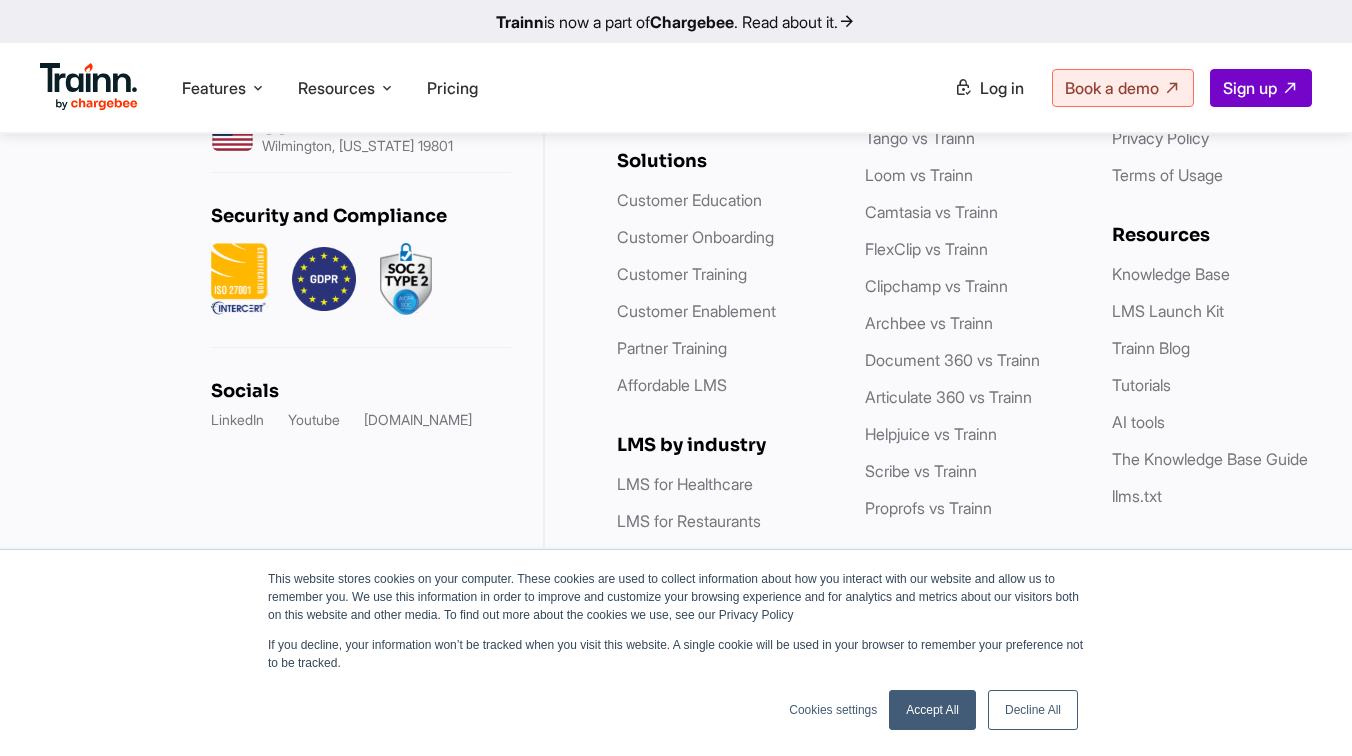 click on "Decline All" at bounding box center (1033, 710) 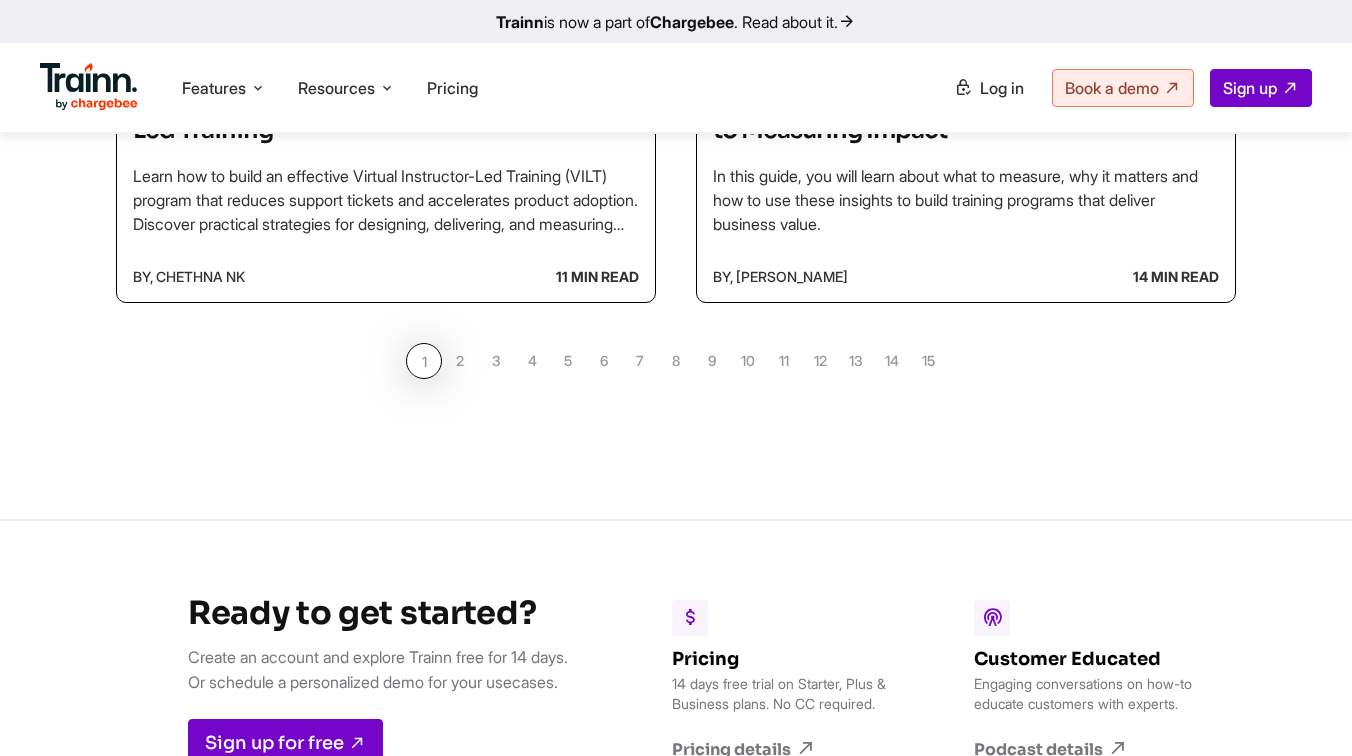 scroll, scrollTop: 2119, scrollLeft: 0, axis: vertical 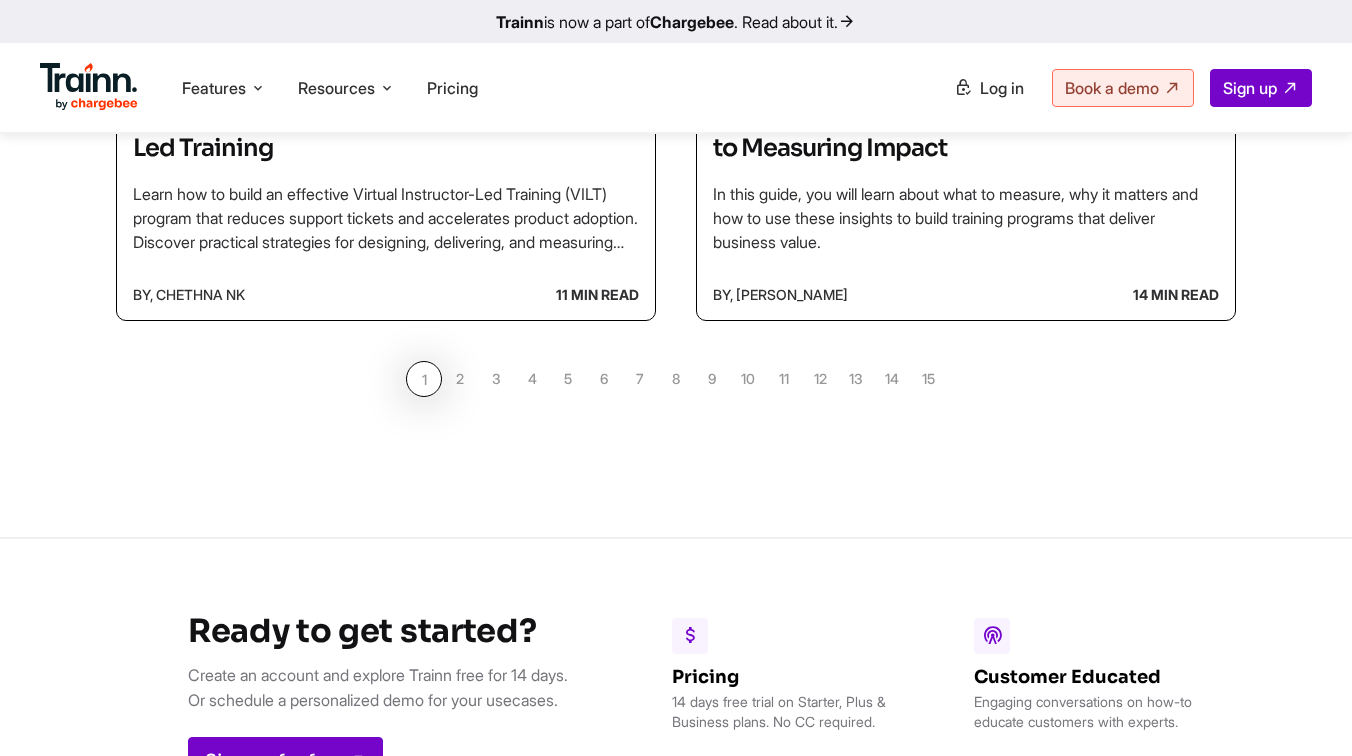 click on "2" at bounding box center [460, 379] 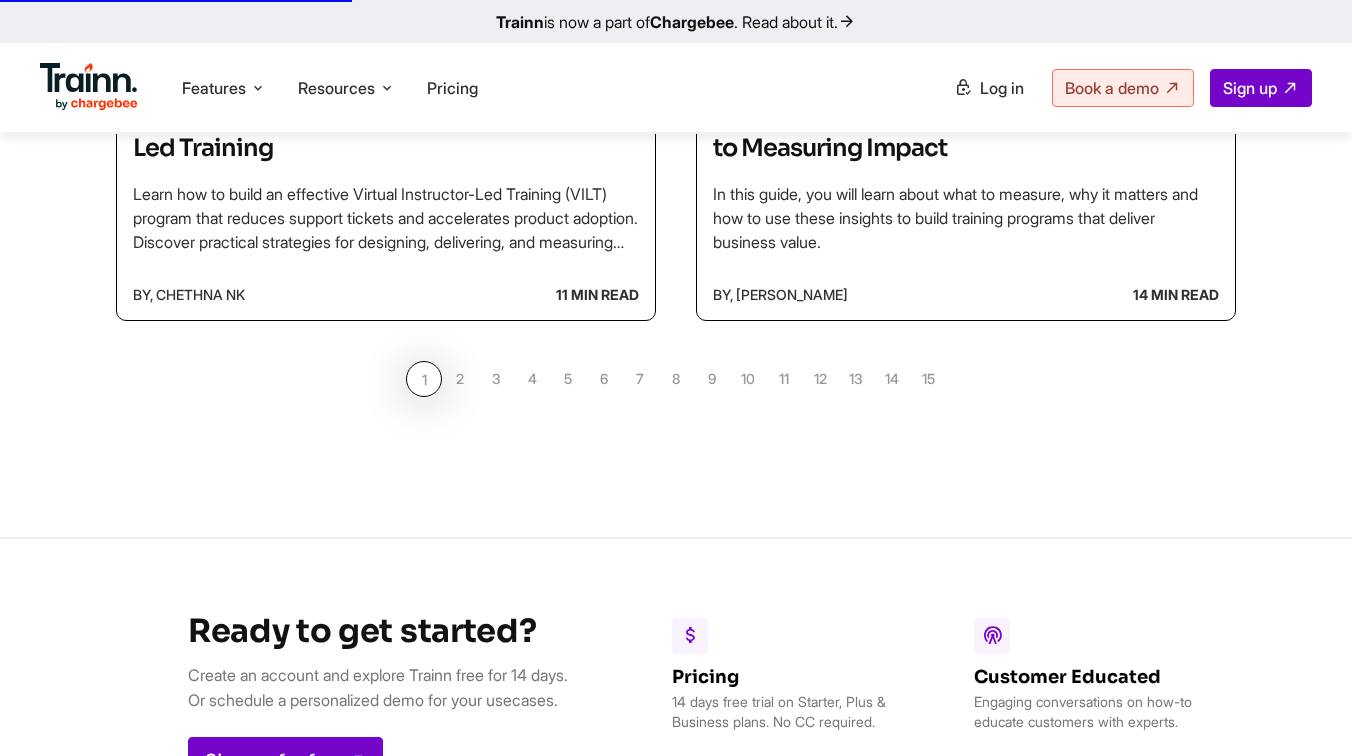 click on "2" at bounding box center (460, 379) 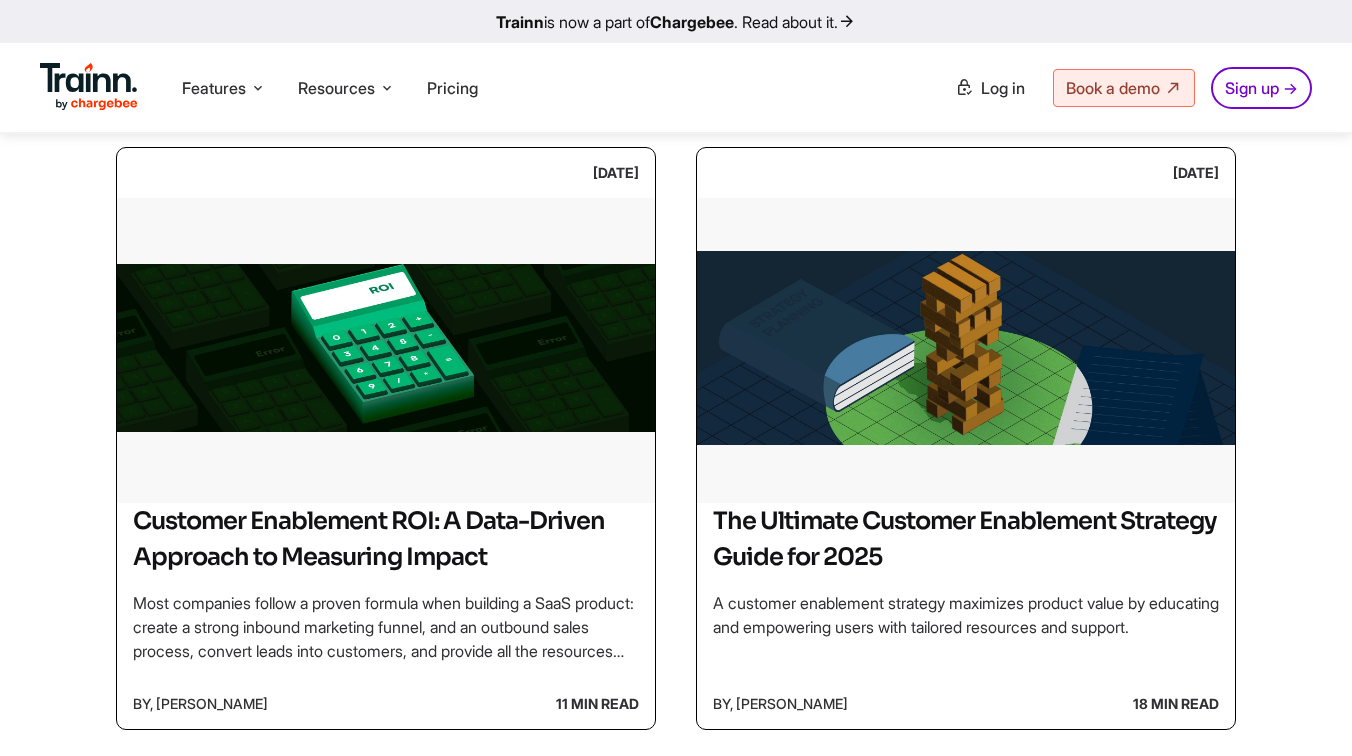 scroll, scrollTop: 1121, scrollLeft: 0, axis: vertical 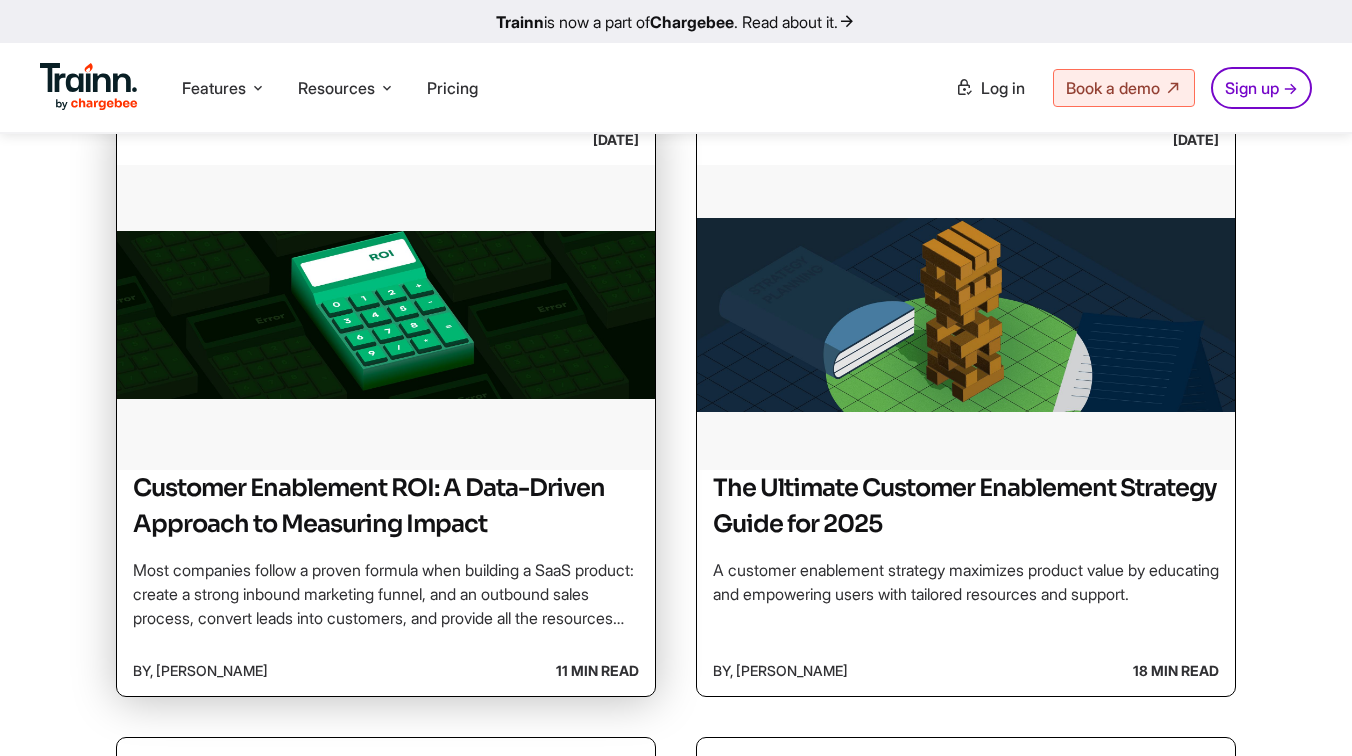 click at bounding box center [386, 315] 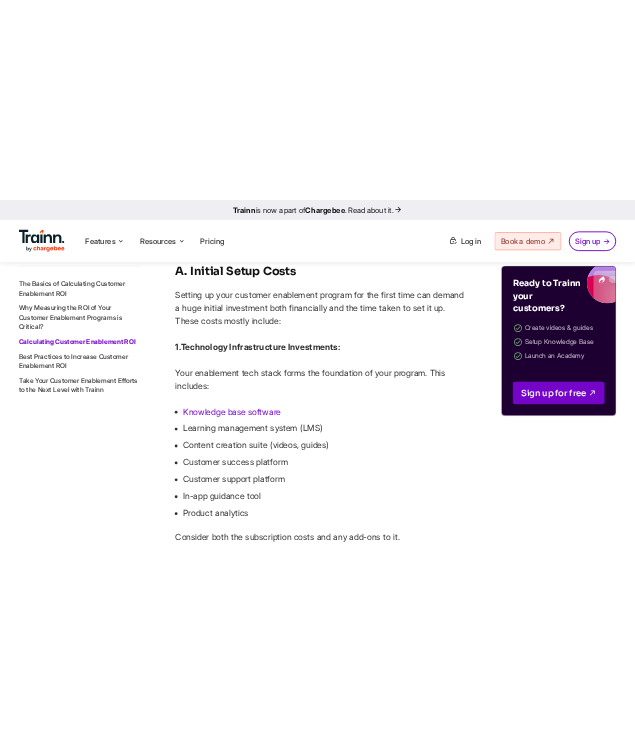 scroll, scrollTop: 3736, scrollLeft: 0, axis: vertical 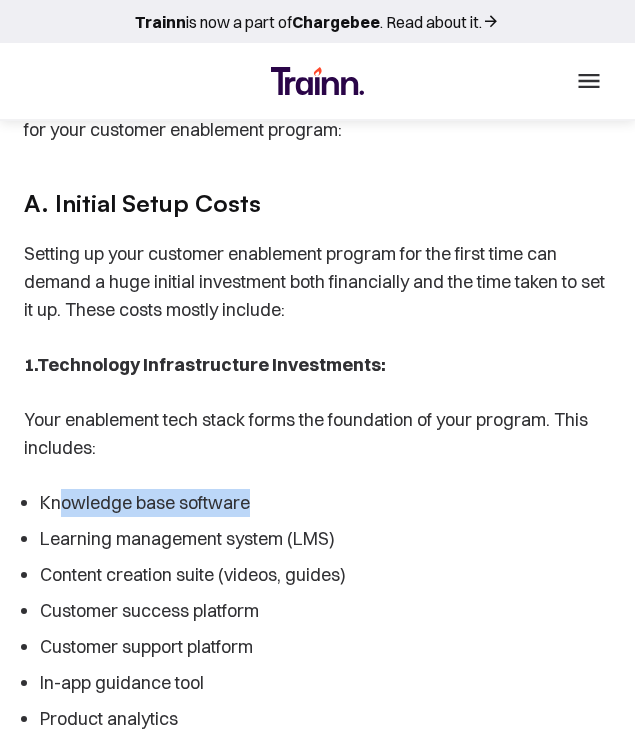 drag, startPoint x: 78, startPoint y: 448, endPoint x: 278, endPoint y: 448, distance: 200 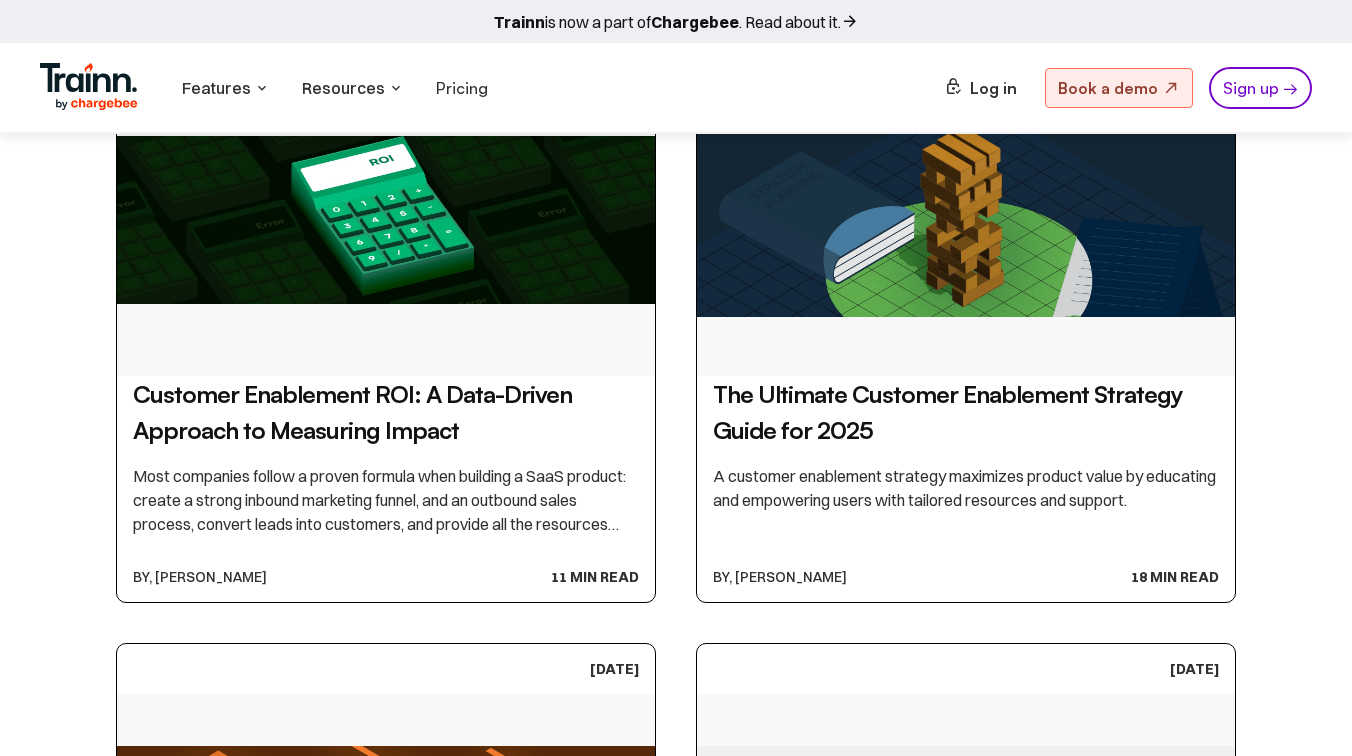 scroll, scrollTop: 1138, scrollLeft: 0, axis: vertical 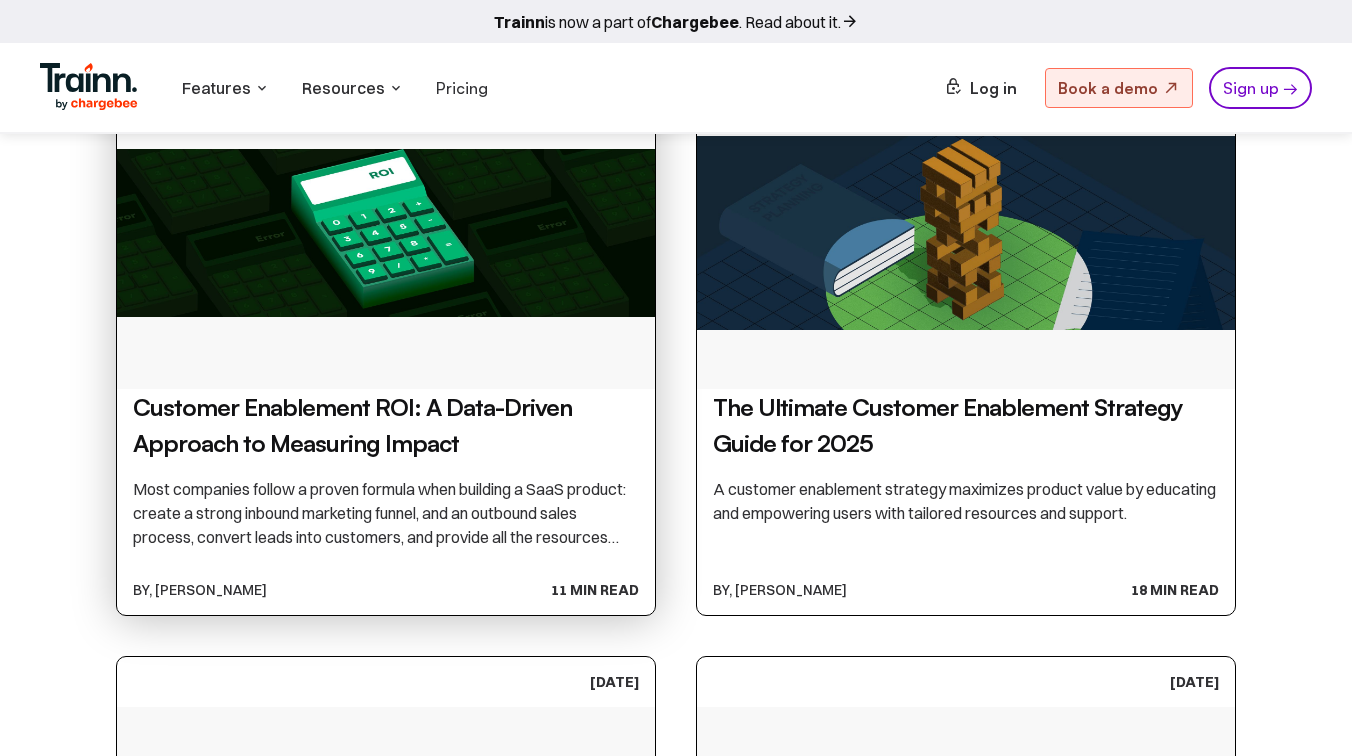 click at bounding box center (386, 233) 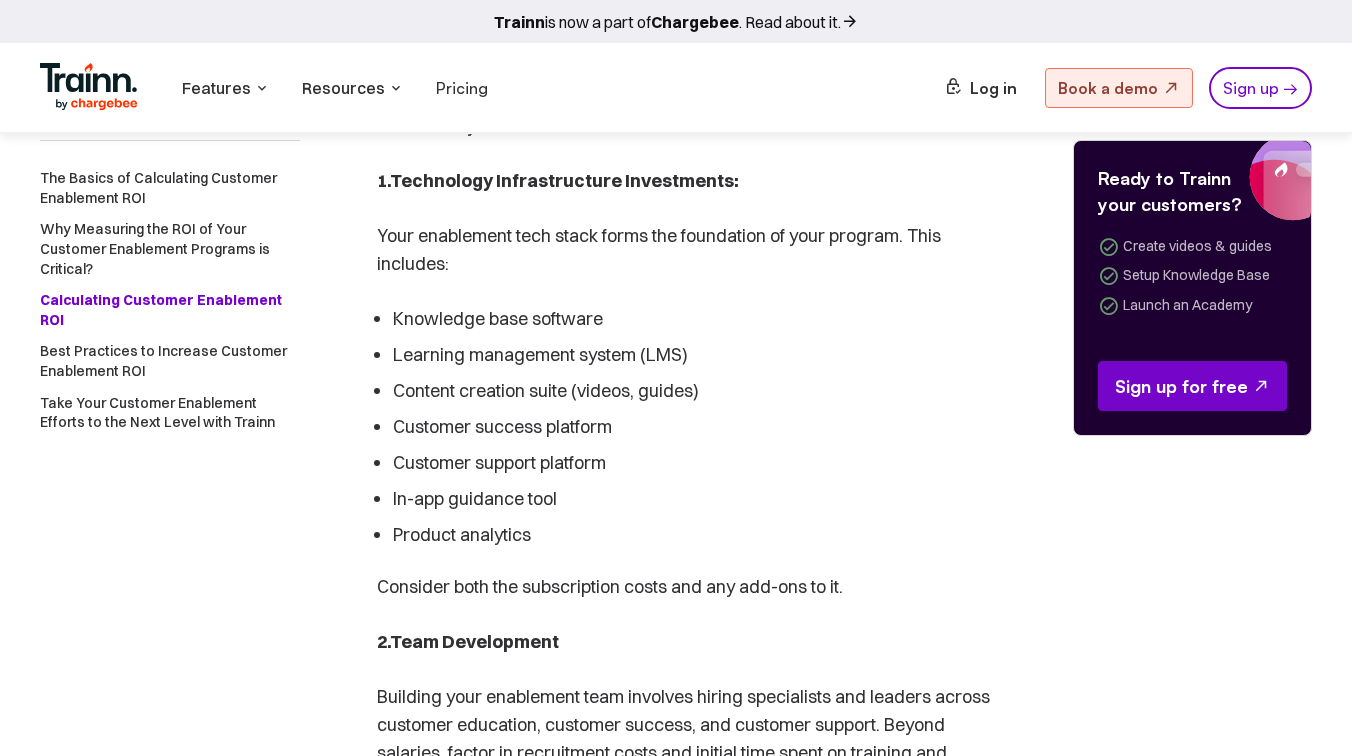 scroll, scrollTop: 3764, scrollLeft: 0, axis: vertical 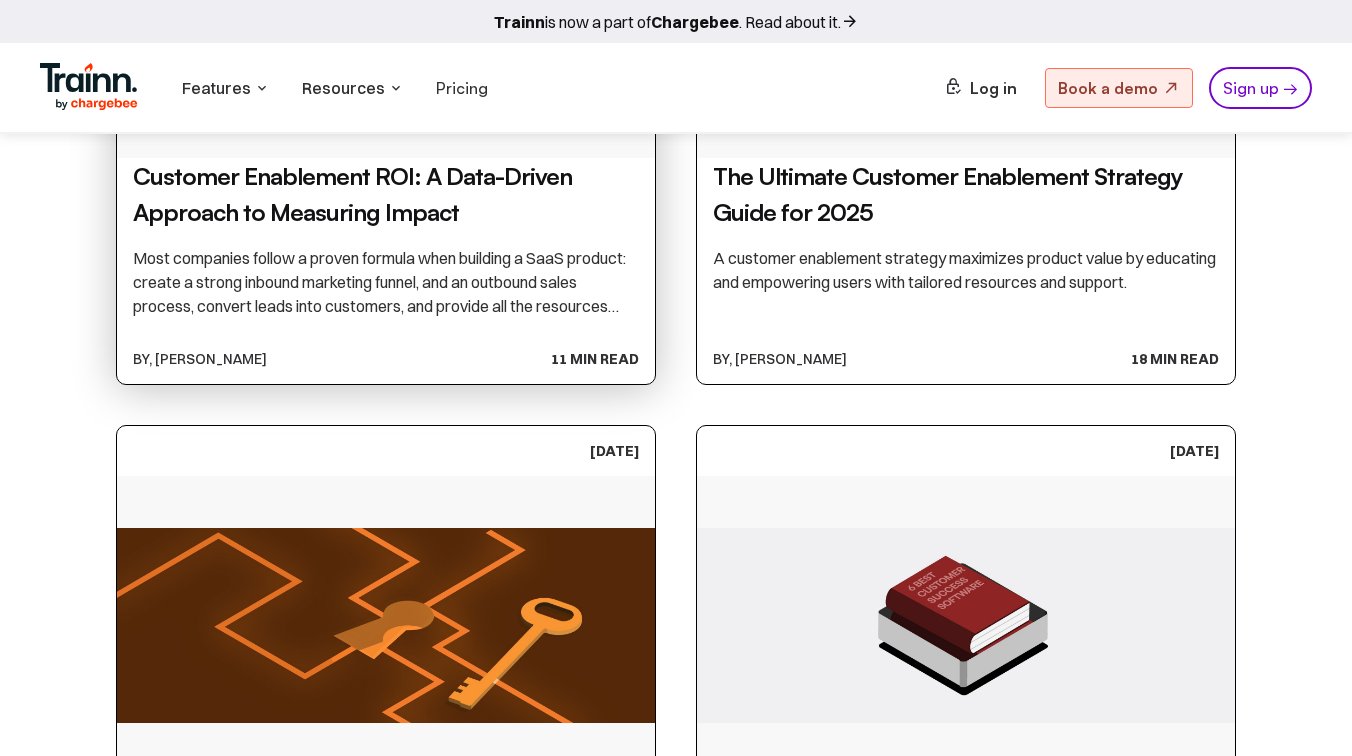 click on "Customer Enablement ROI: A Data-Driven Approach to Measuring Impact" at bounding box center (386, 194) 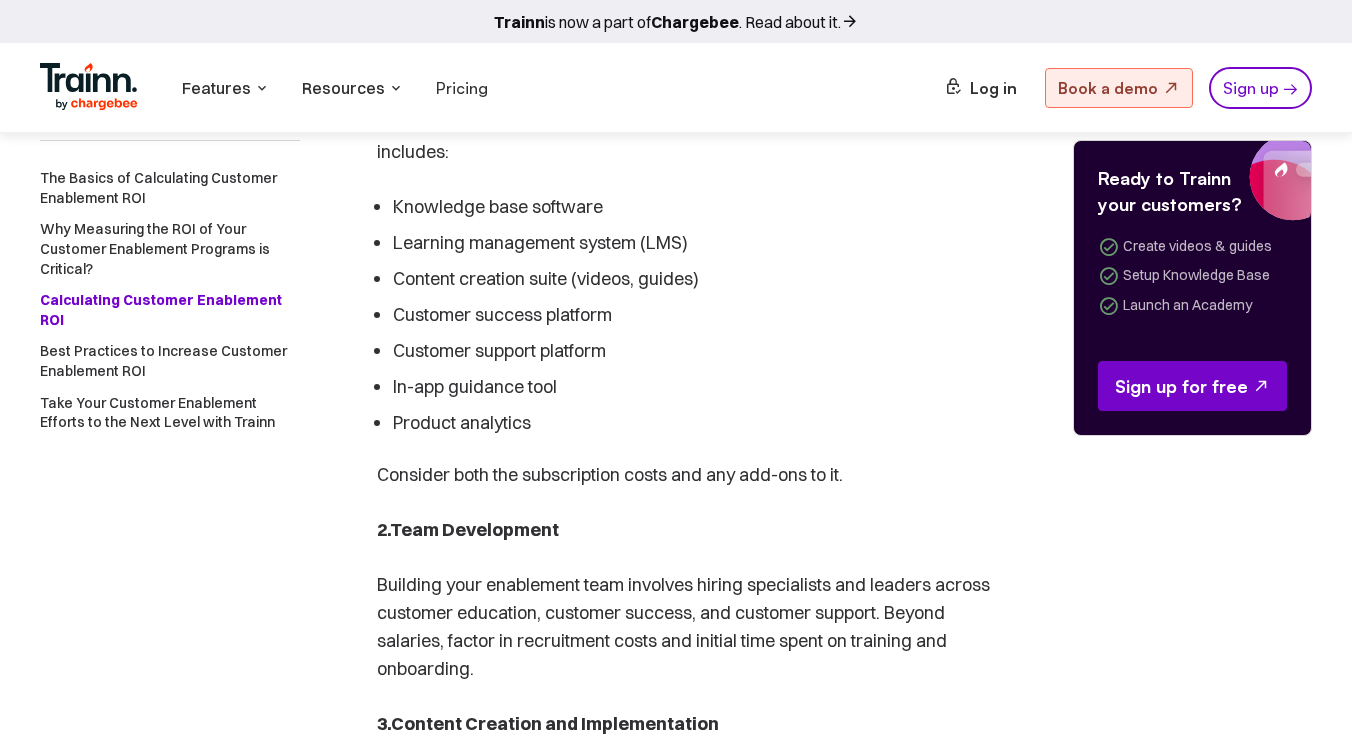 scroll, scrollTop: 3874, scrollLeft: 0, axis: vertical 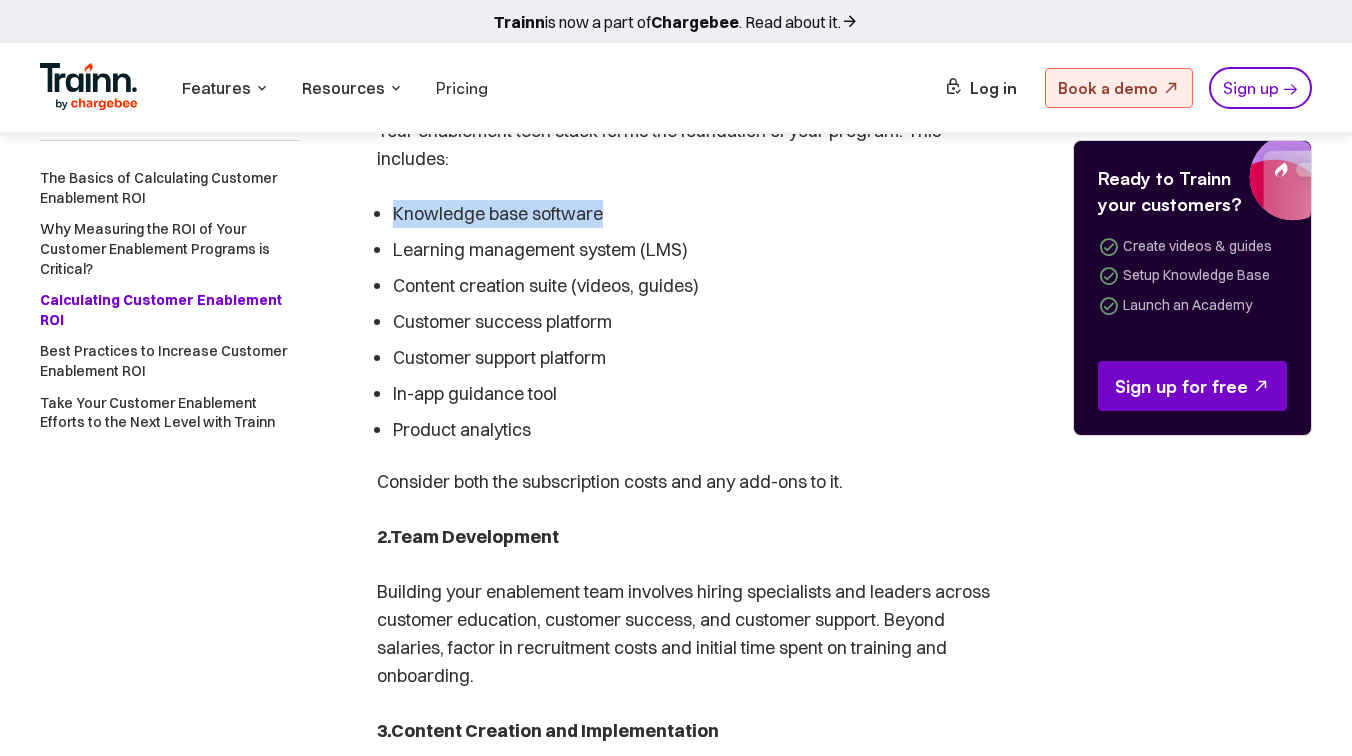 drag, startPoint x: 393, startPoint y: 251, endPoint x: 650, endPoint y: 251, distance: 257 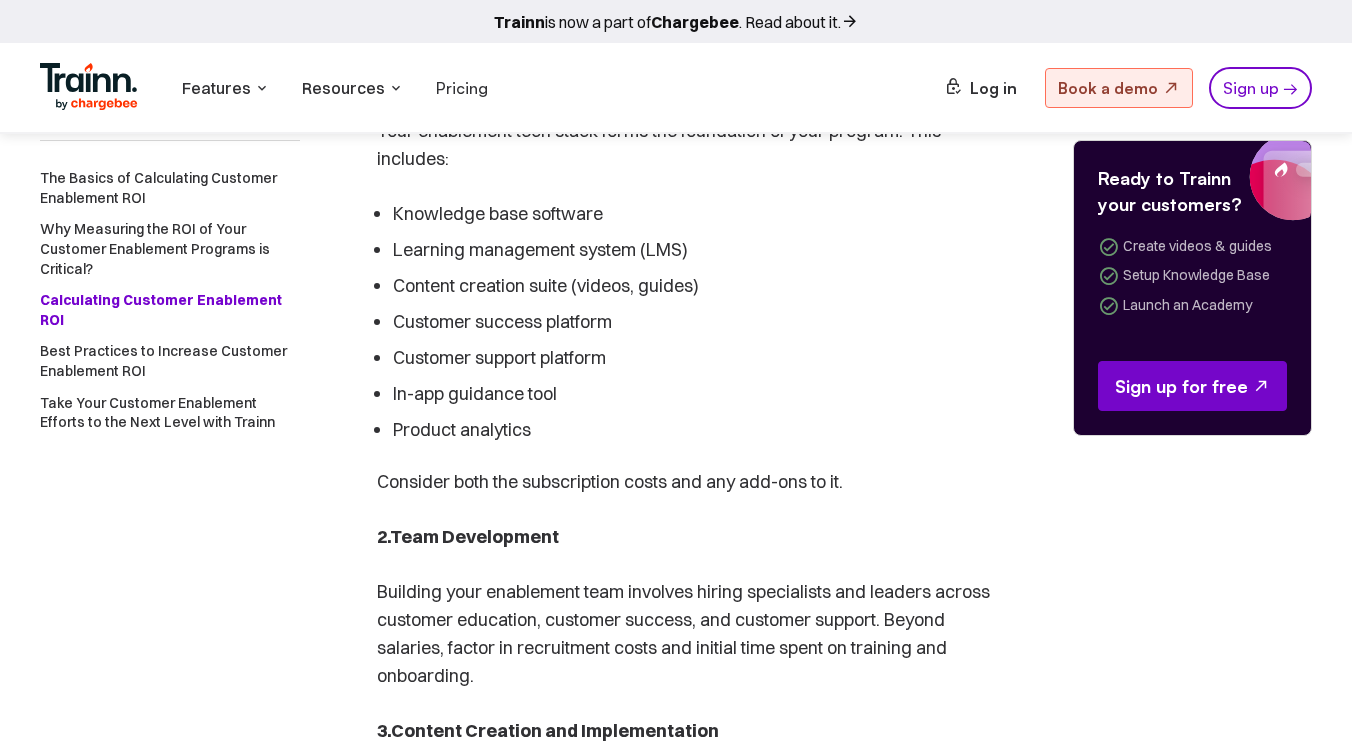 click at bounding box center [89, 87] 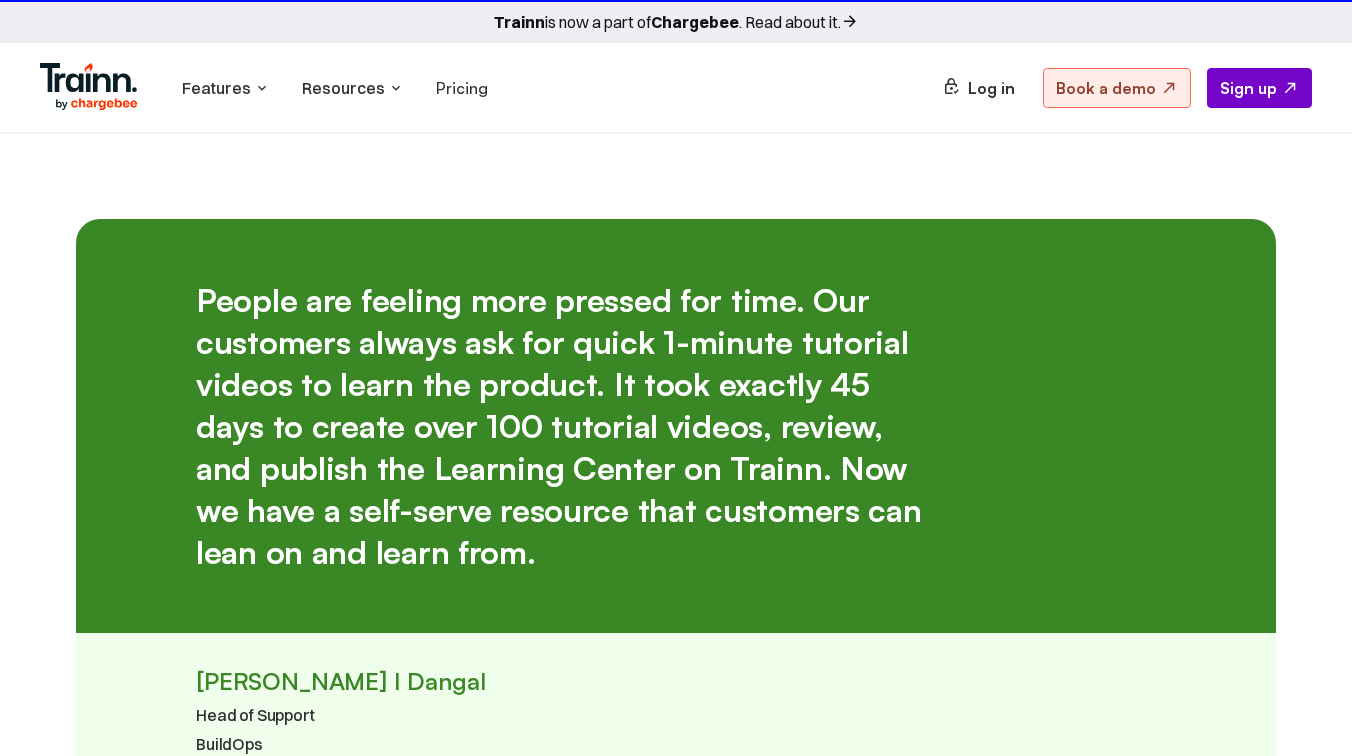 scroll, scrollTop: 0, scrollLeft: 0, axis: both 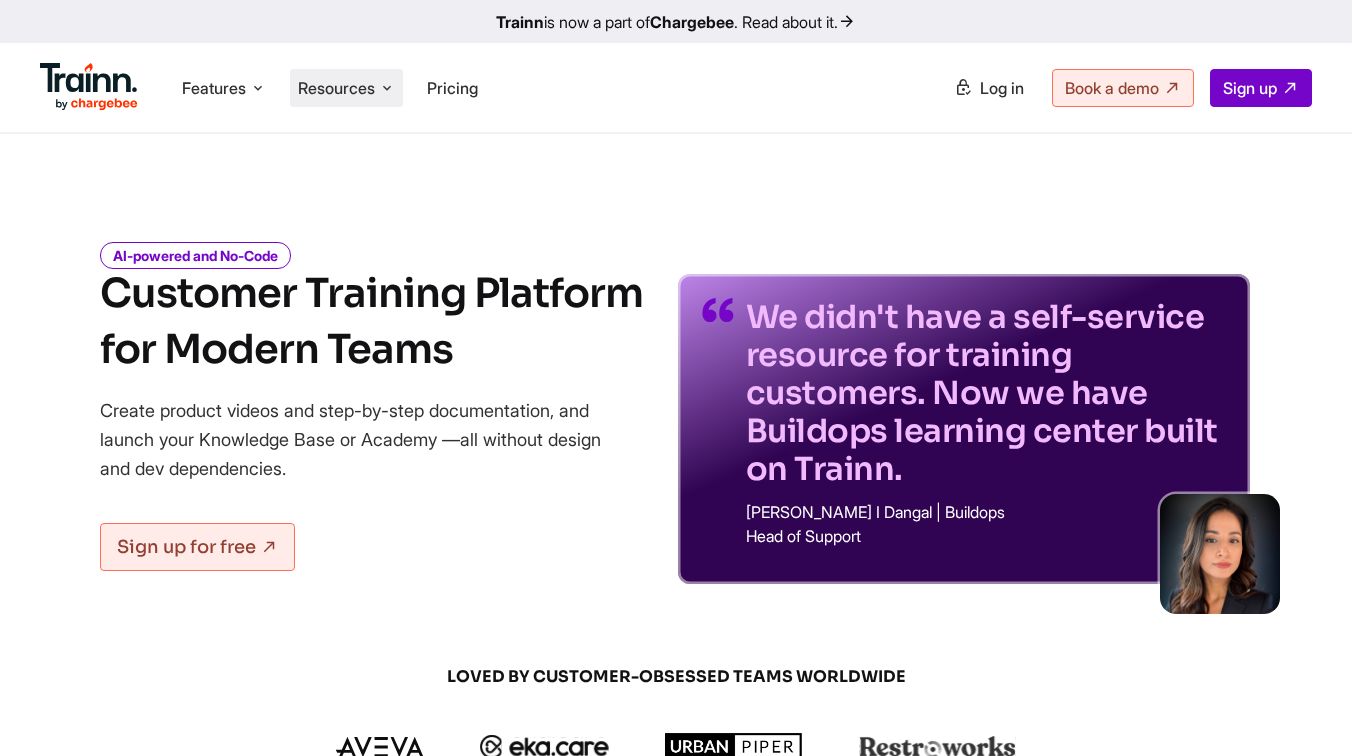 click on "Resources" at bounding box center (336, 88) 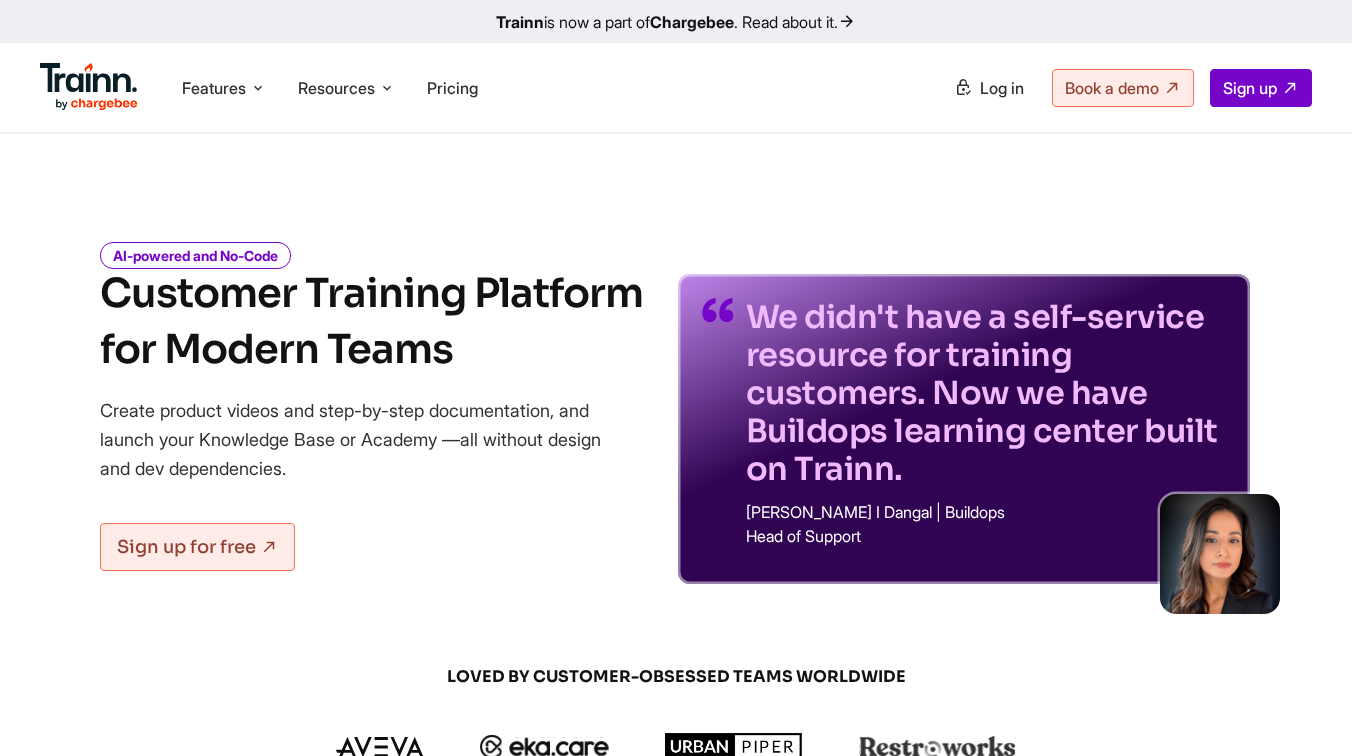 scroll, scrollTop: 0, scrollLeft: 0, axis: both 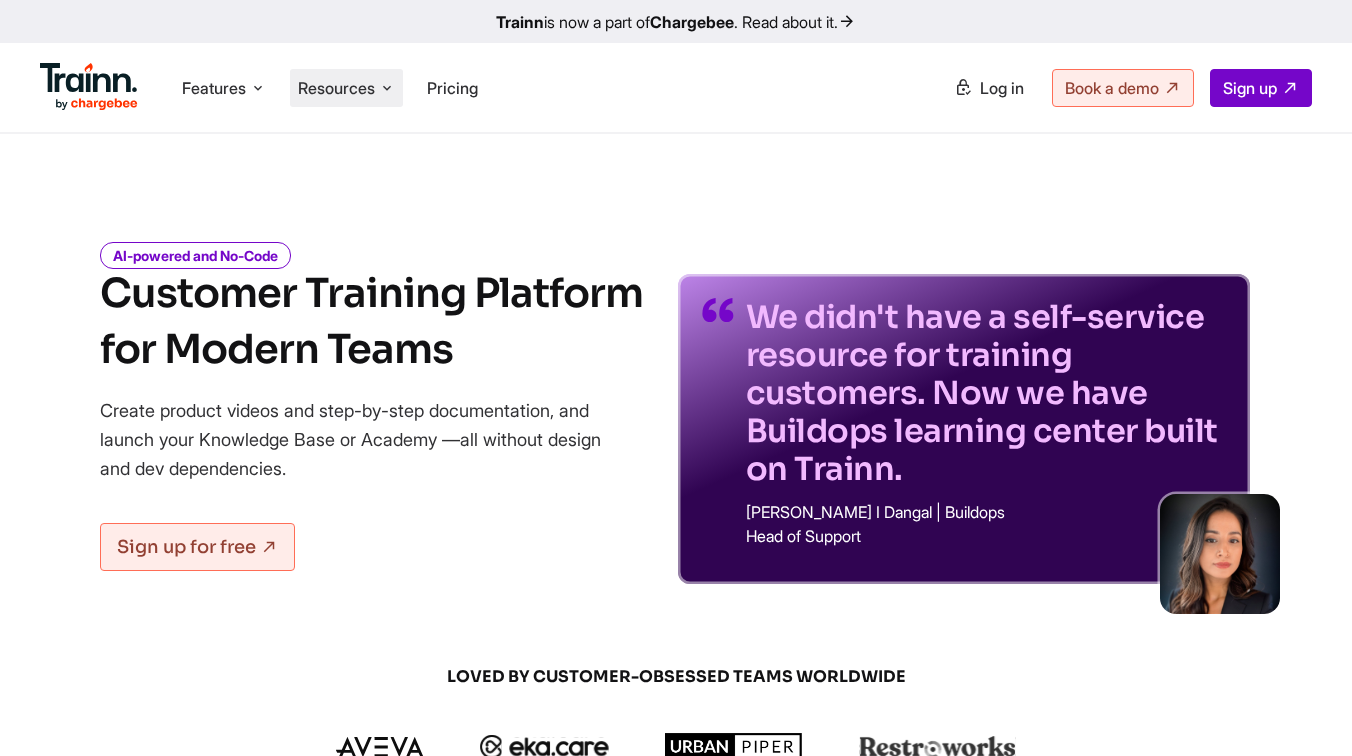 click on "Resources" at bounding box center (336, 88) 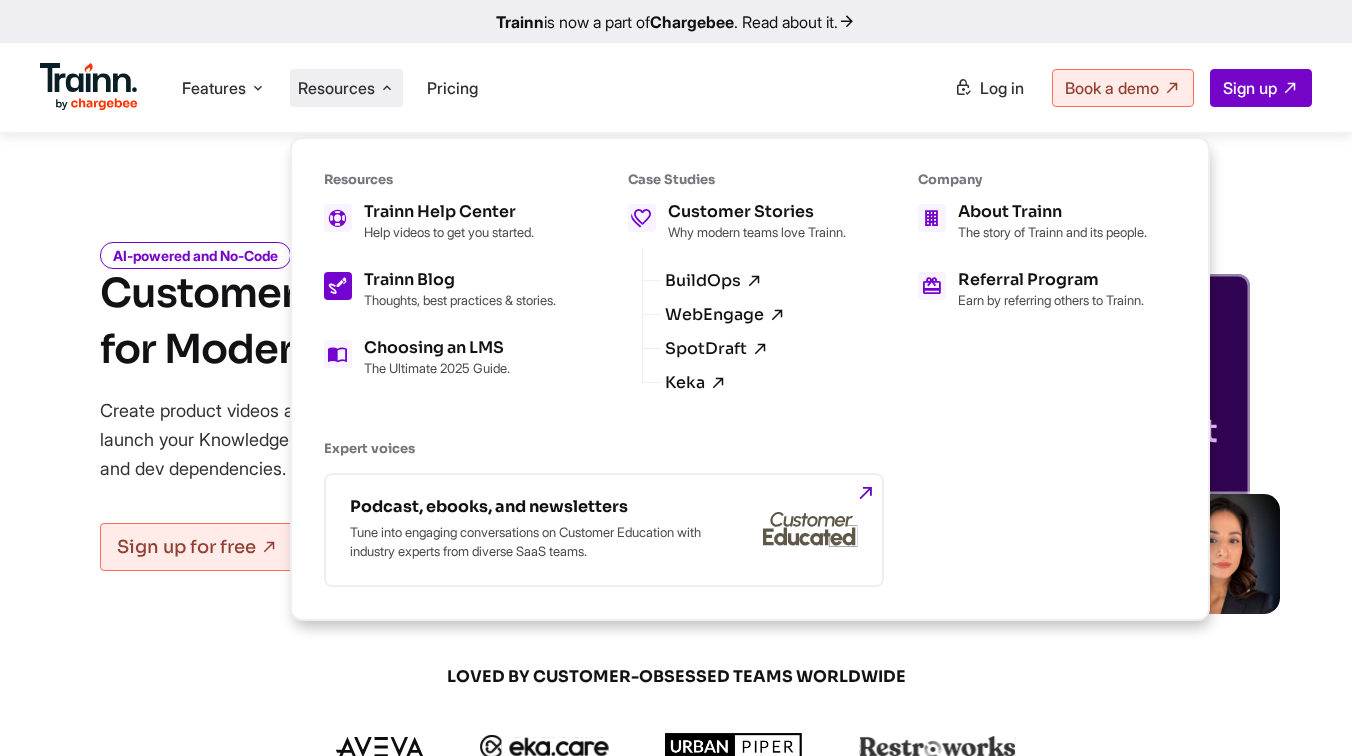 click on "Trainn Blog
Thoughts, best practices & stories." at bounding box center (460, 290) 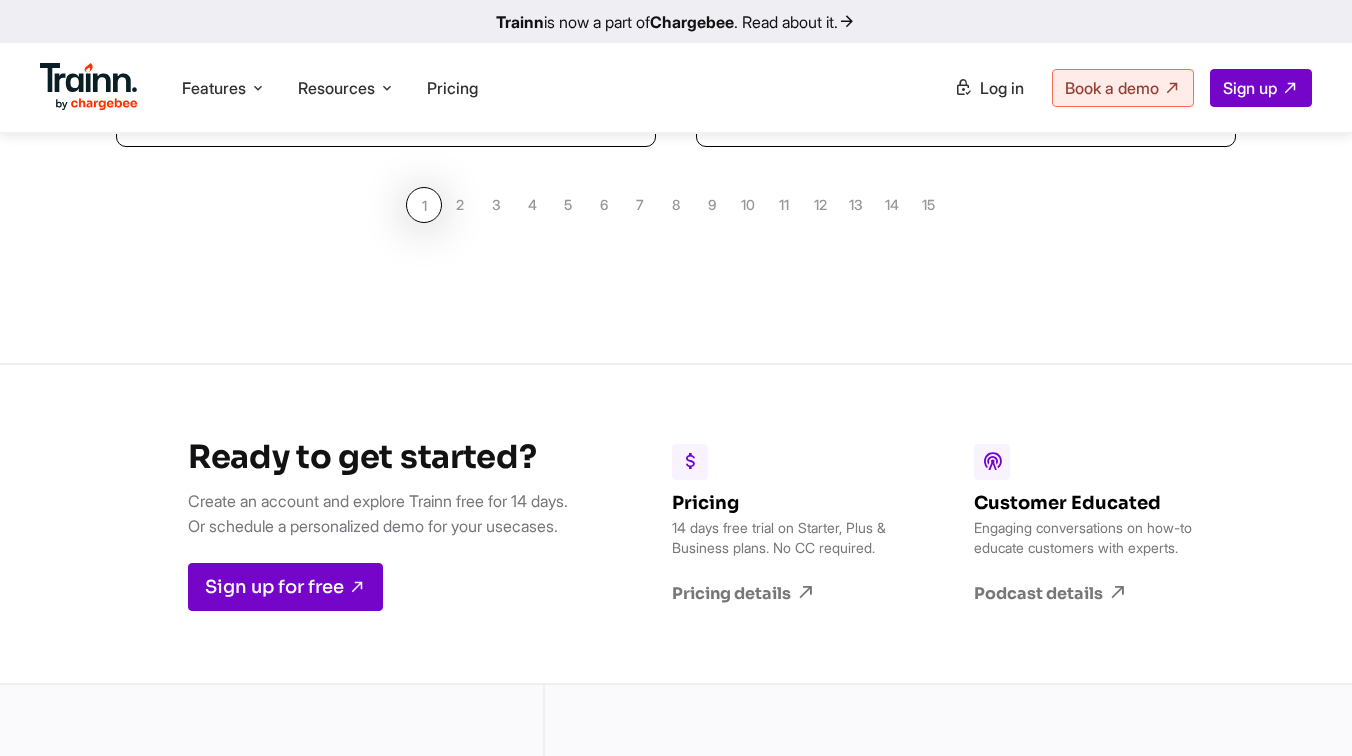 scroll, scrollTop: 2234, scrollLeft: 0, axis: vertical 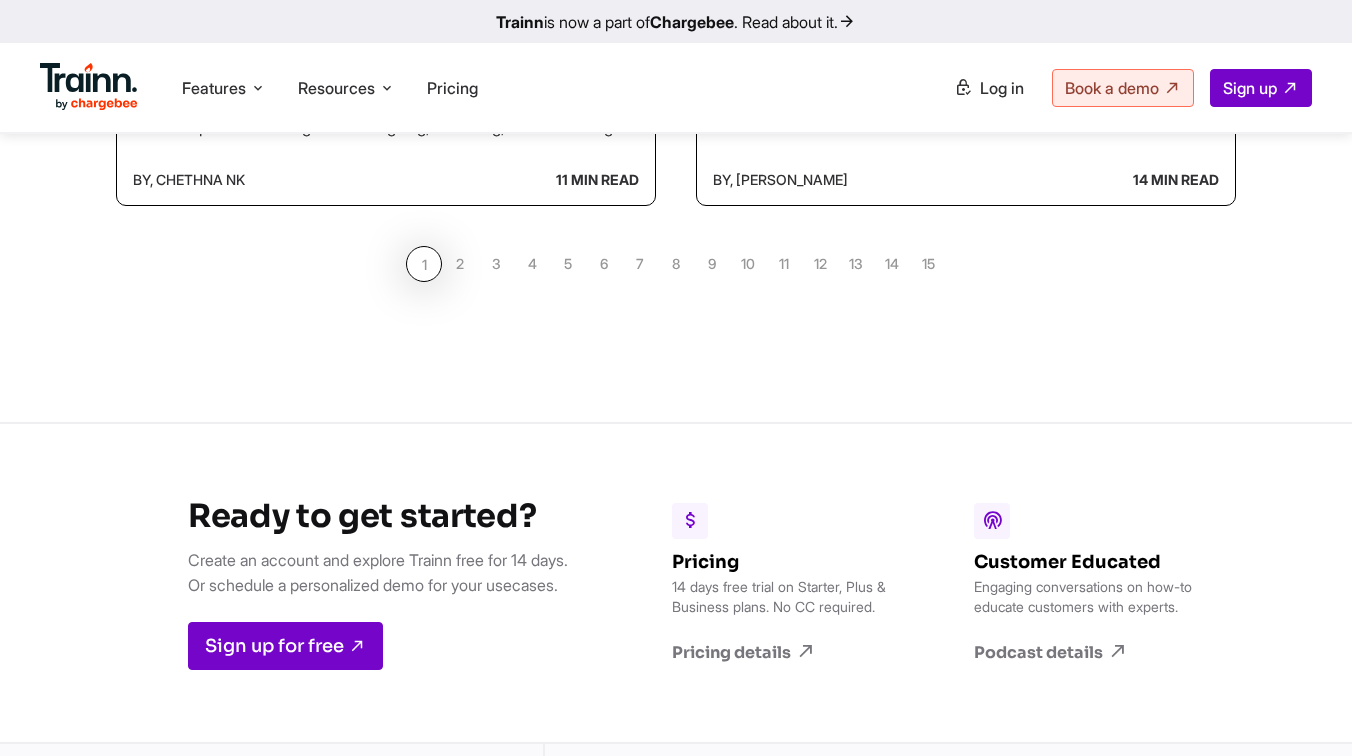 click on "2" at bounding box center (460, 264) 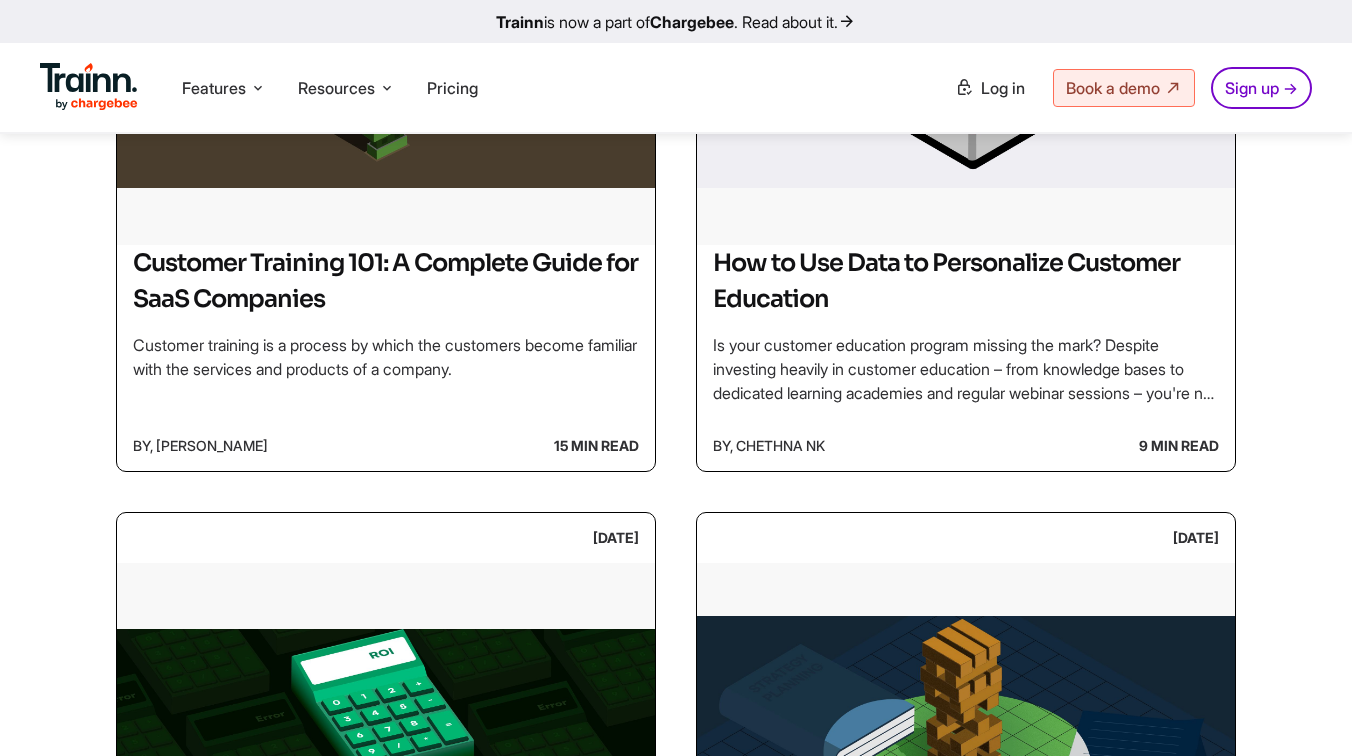 scroll, scrollTop: 1024, scrollLeft: 0, axis: vertical 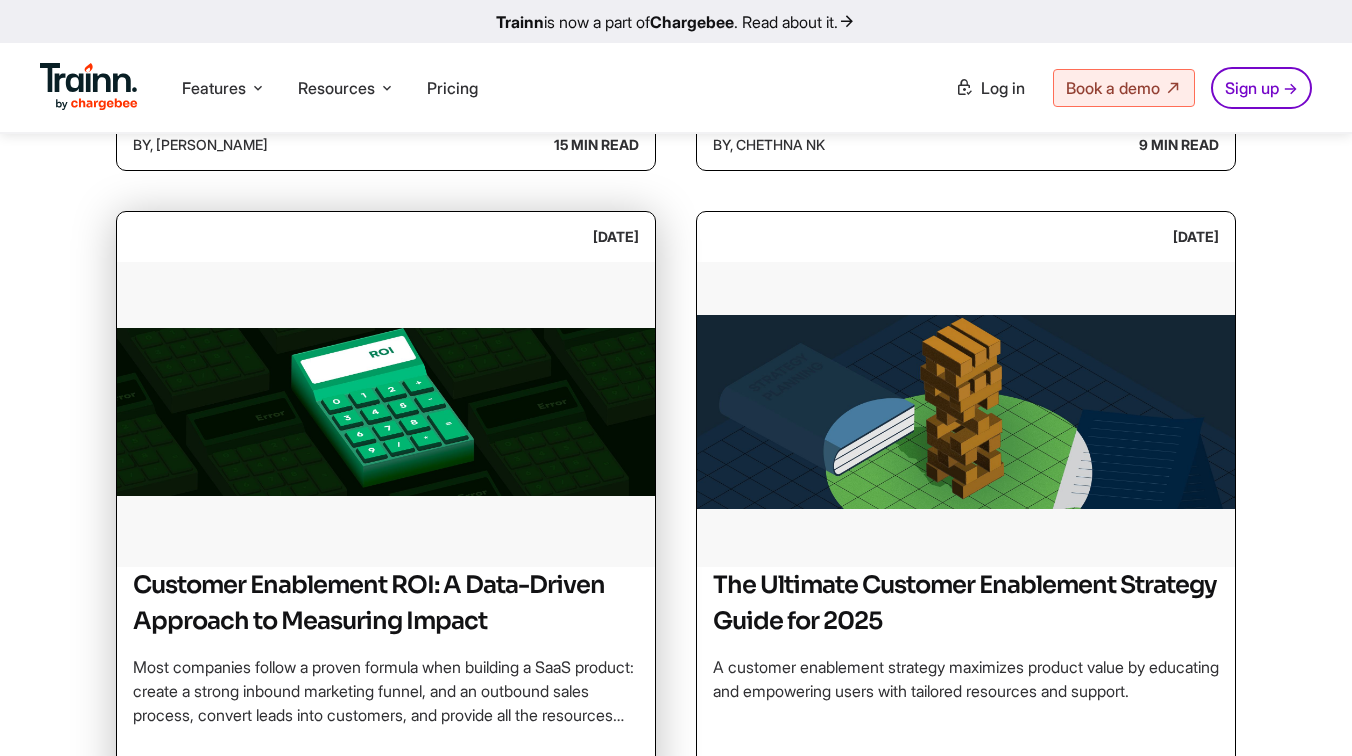 click at bounding box center (386, 412) 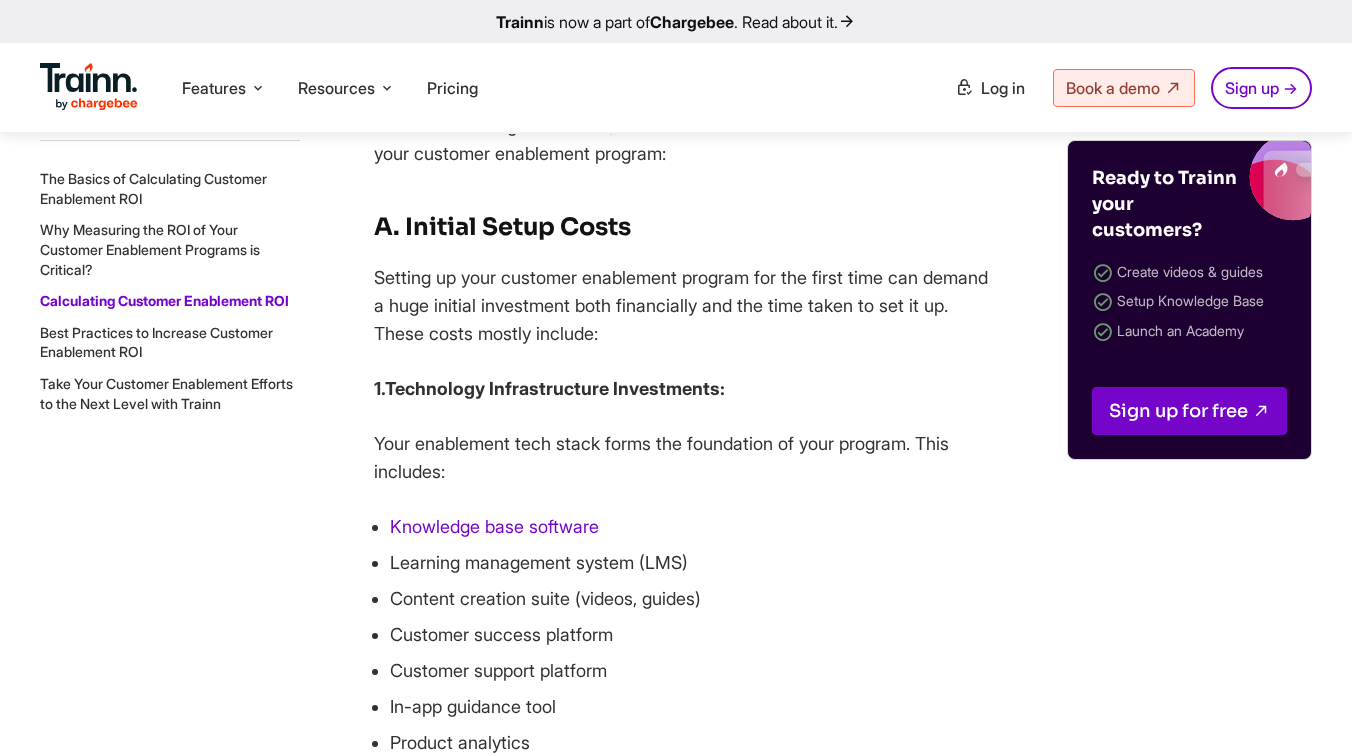 scroll, scrollTop: 3644, scrollLeft: 0, axis: vertical 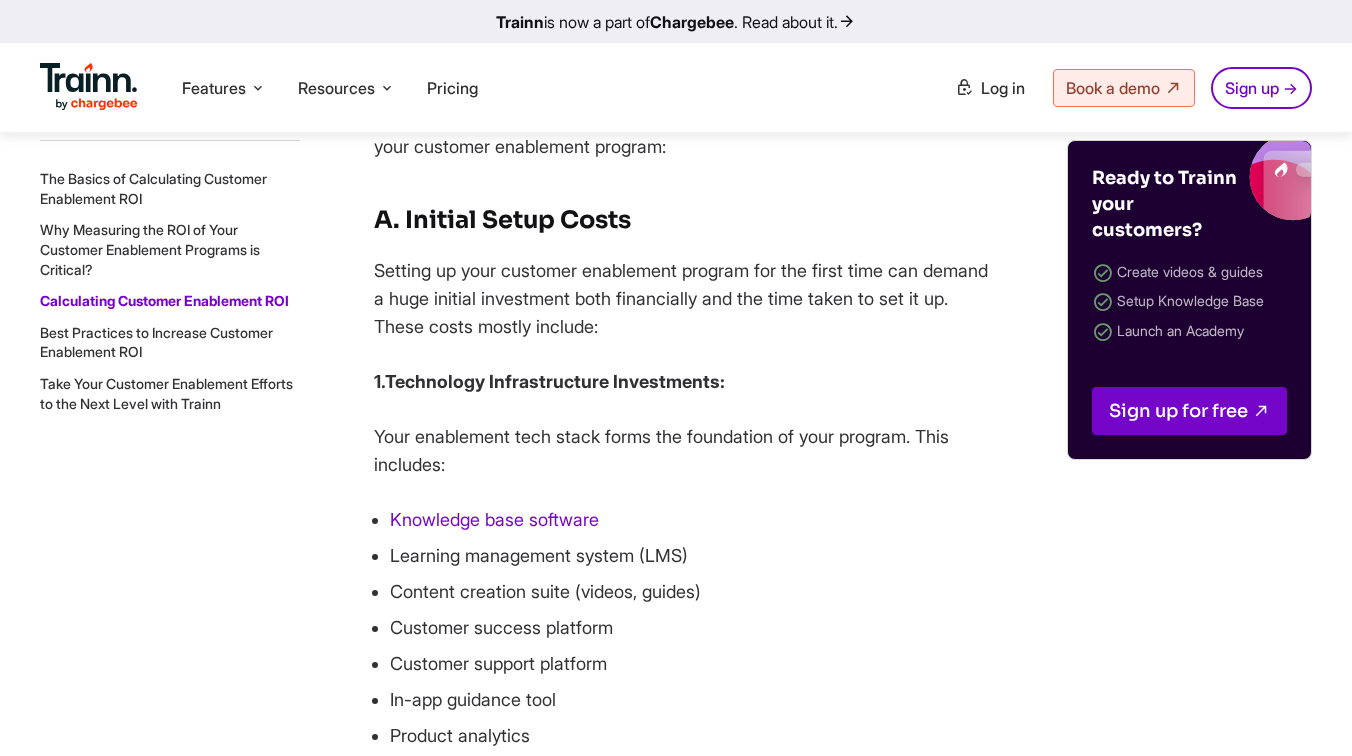 click at bounding box center (89, 87) 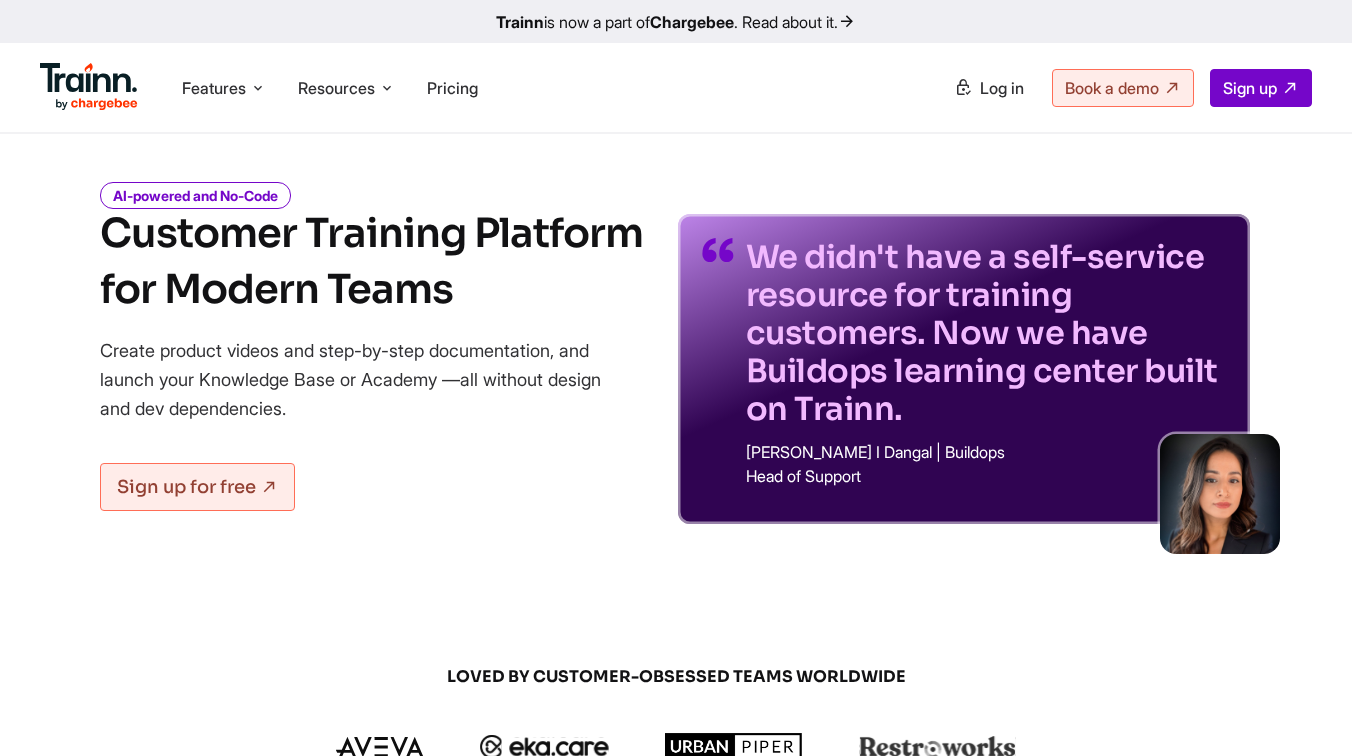 scroll, scrollTop: 90, scrollLeft: 0, axis: vertical 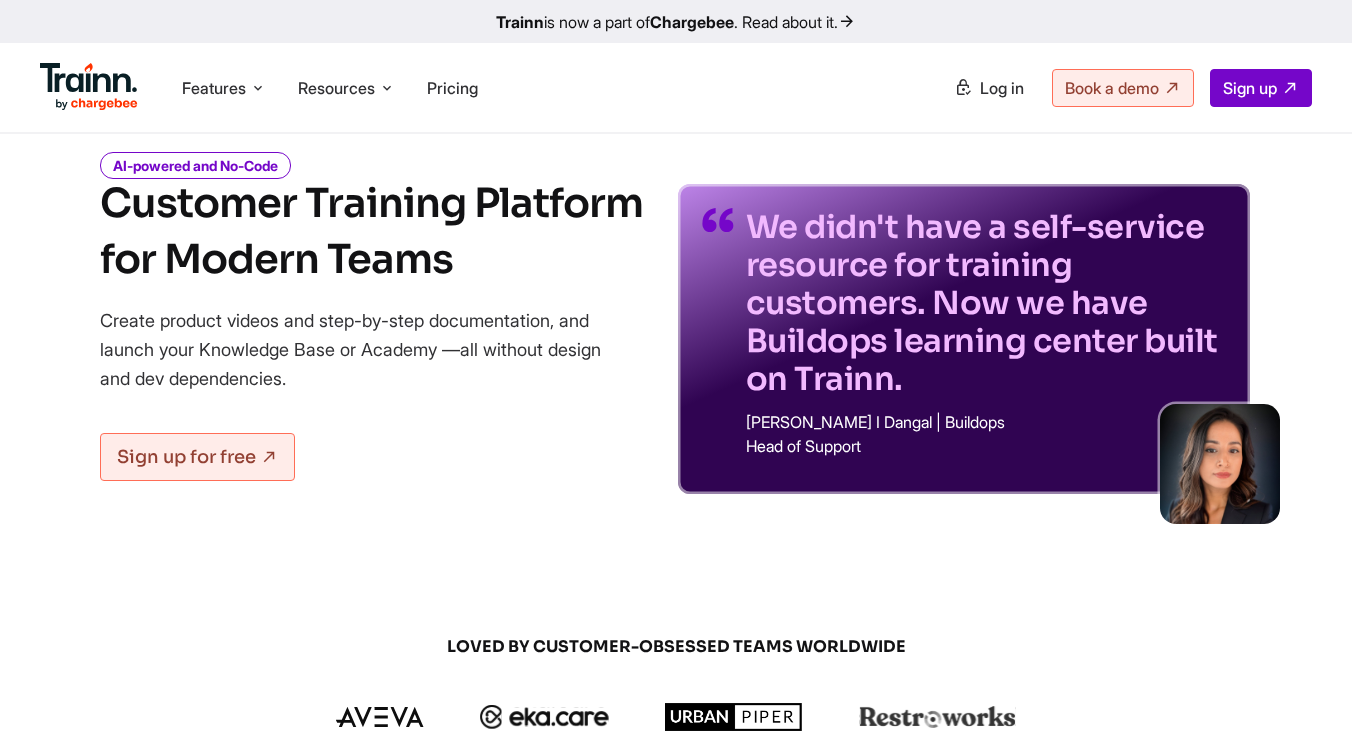 click at bounding box center [89, 87] 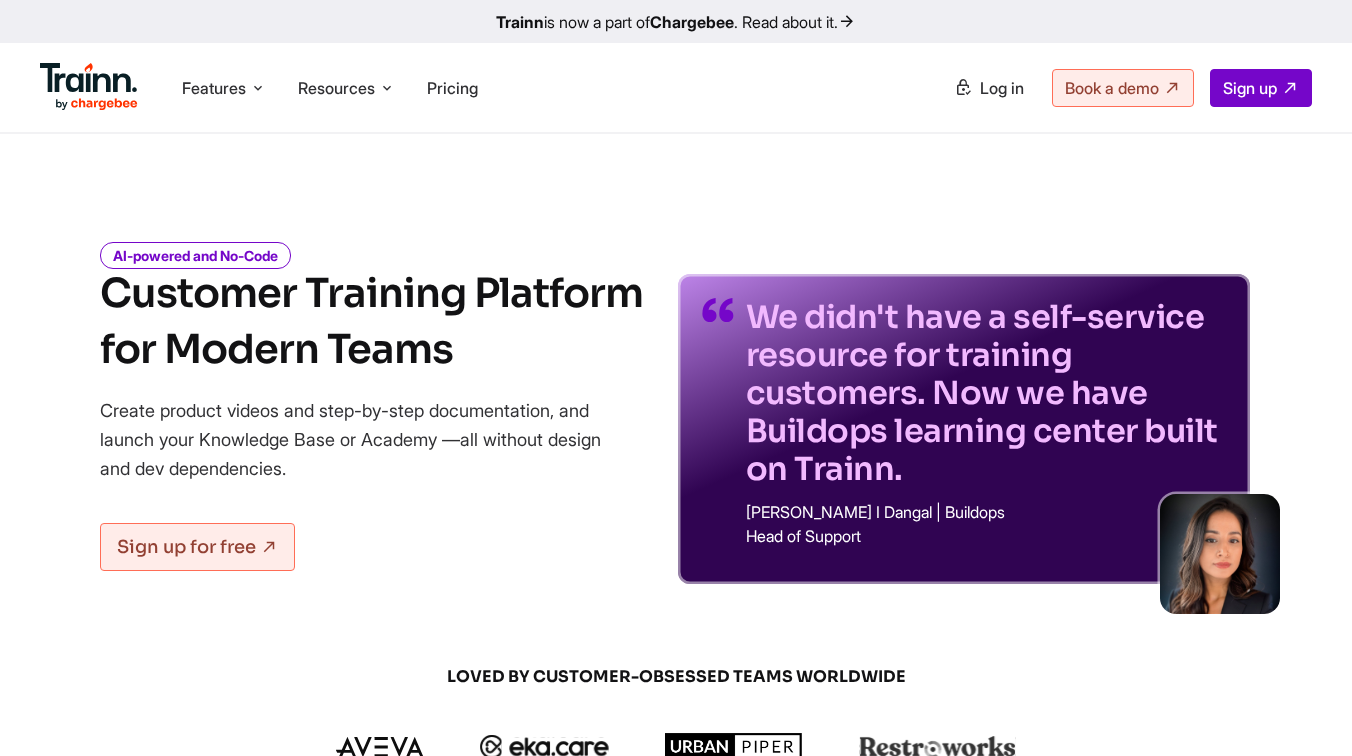 scroll, scrollTop: 90, scrollLeft: 0, axis: vertical 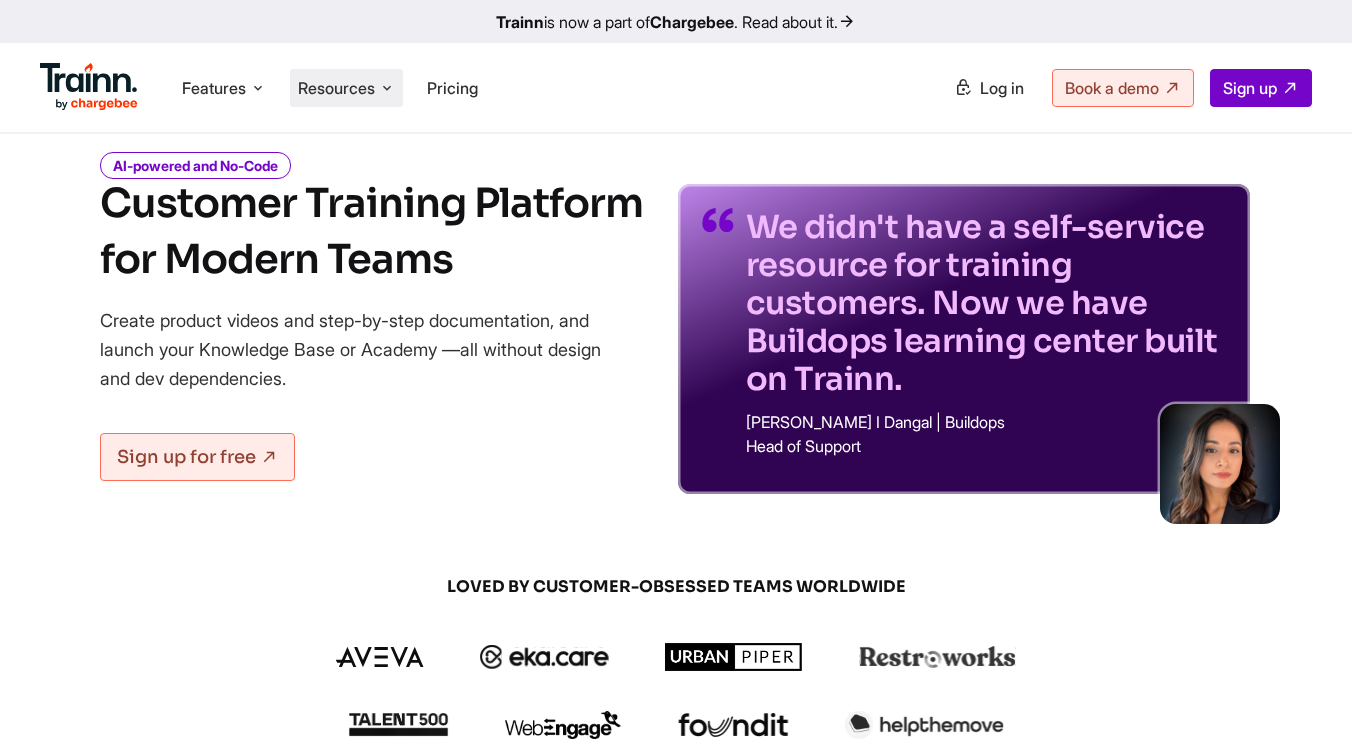 click on "Resources" at bounding box center [336, 88] 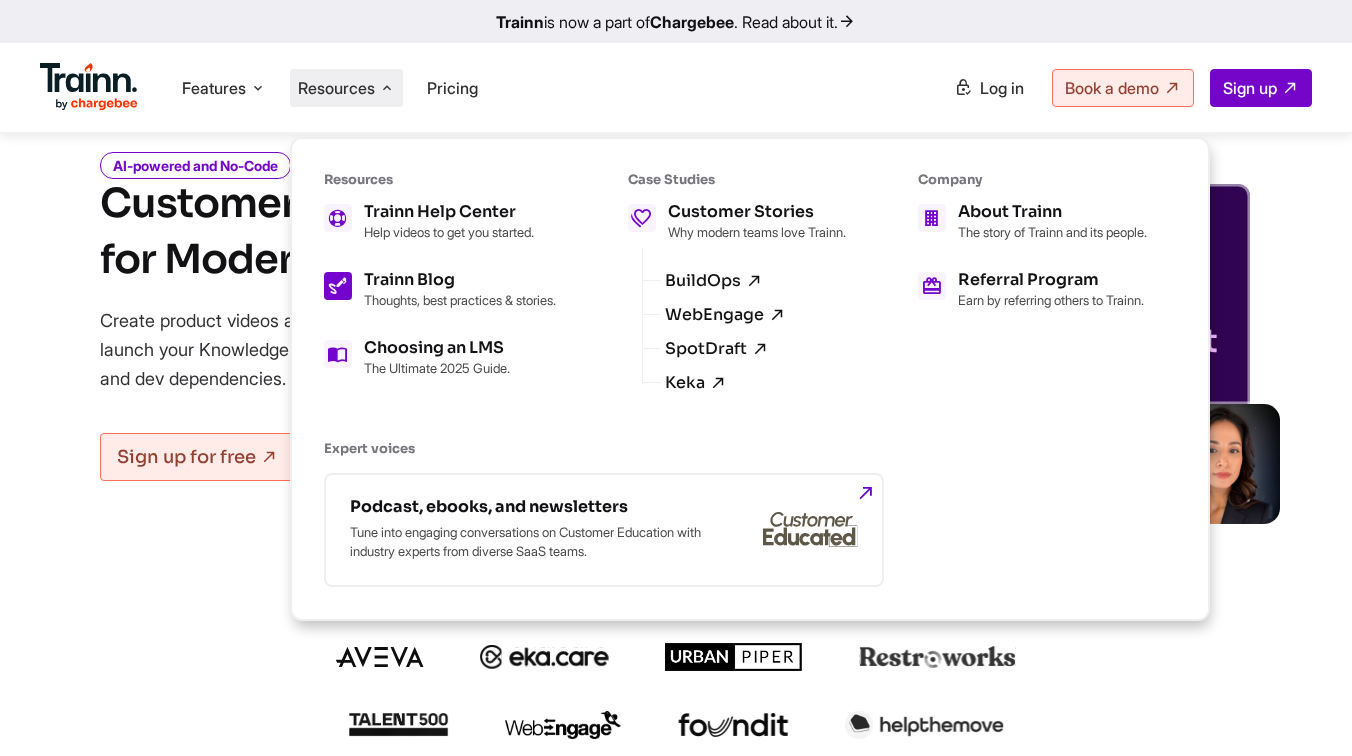 click on "Trainn Blog
Thoughts, best practices & stories." at bounding box center (460, 290) 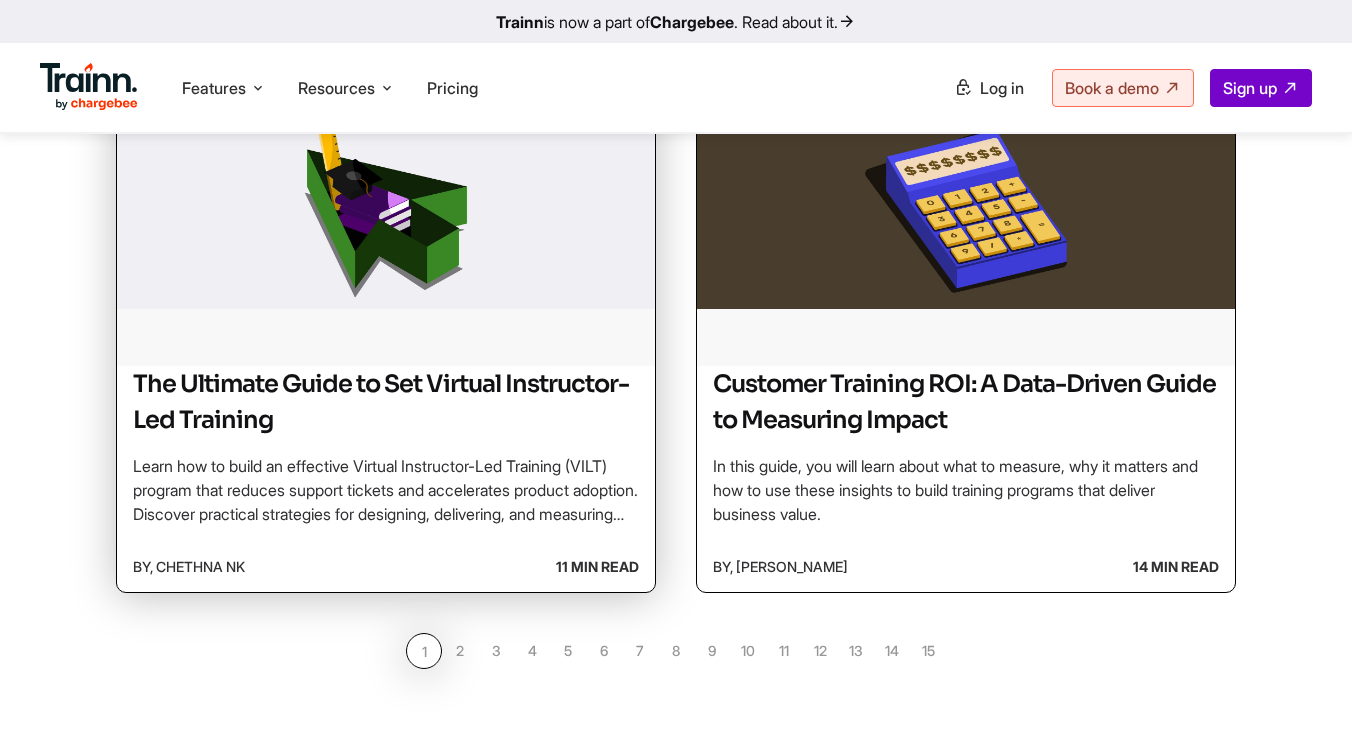 scroll, scrollTop: 1917, scrollLeft: 0, axis: vertical 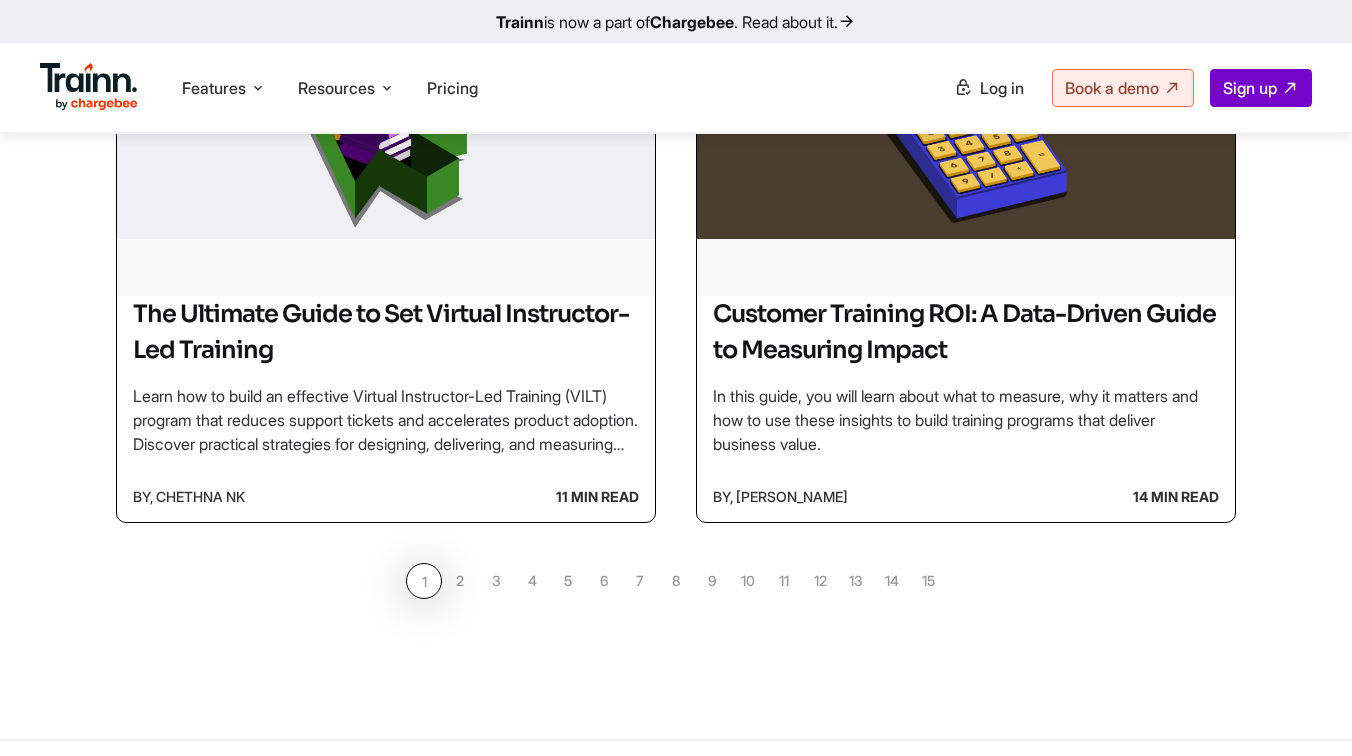 click on "2" at bounding box center (460, 581) 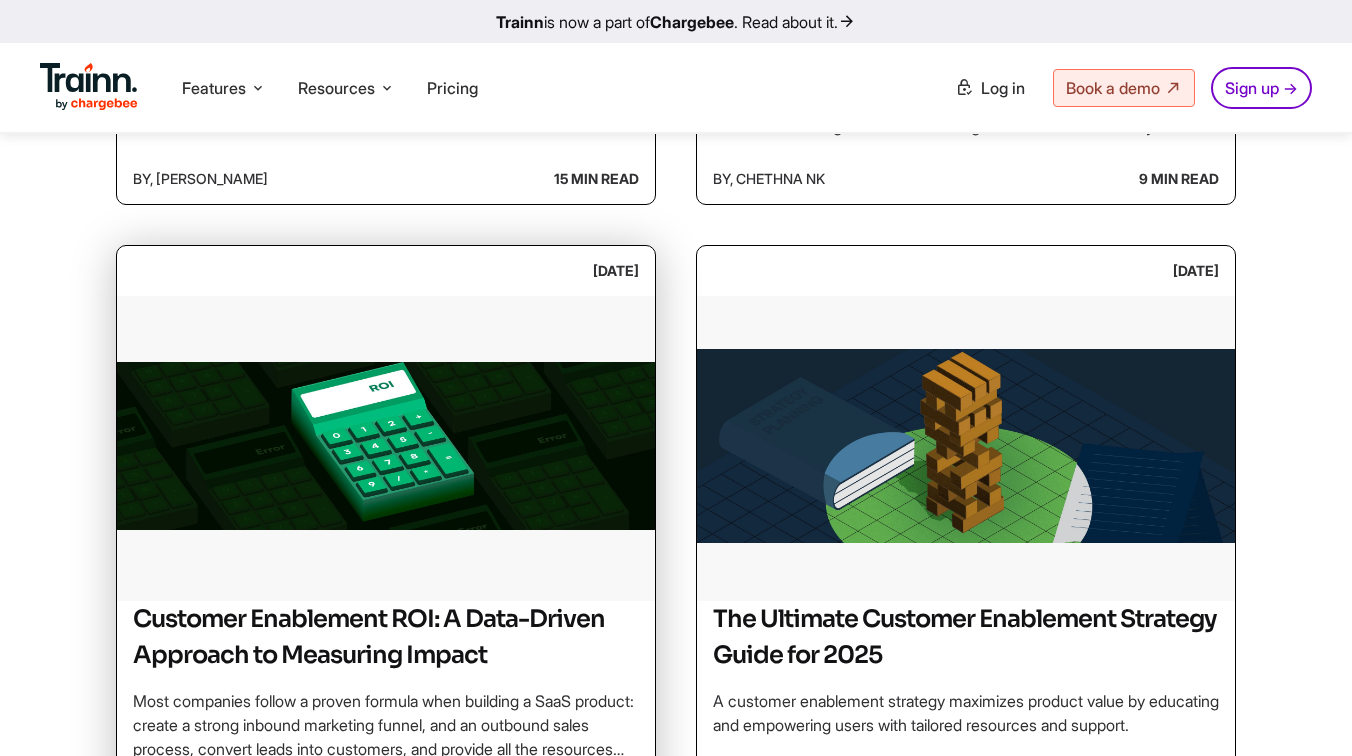 scroll, scrollTop: 994, scrollLeft: 0, axis: vertical 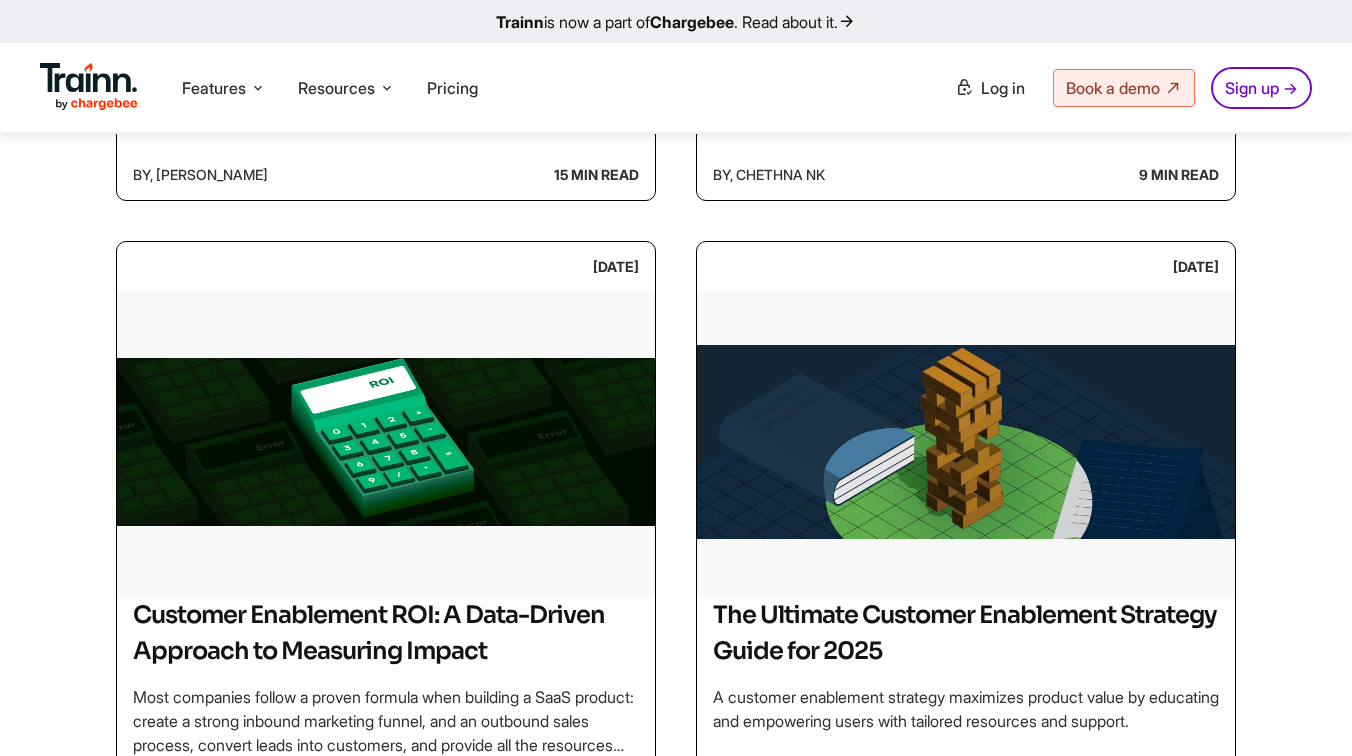 click at bounding box center (89, 87) 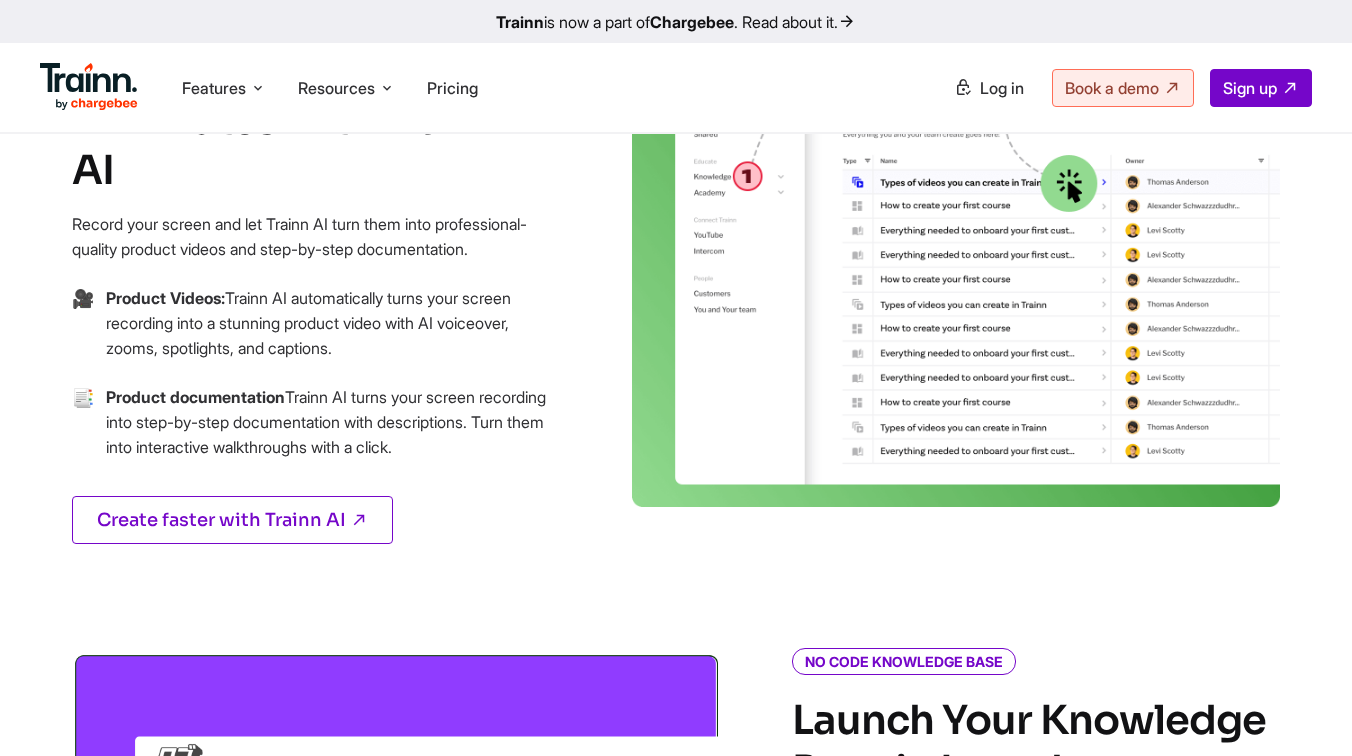 scroll, scrollTop: 0, scrollLeft: 0, axis: both 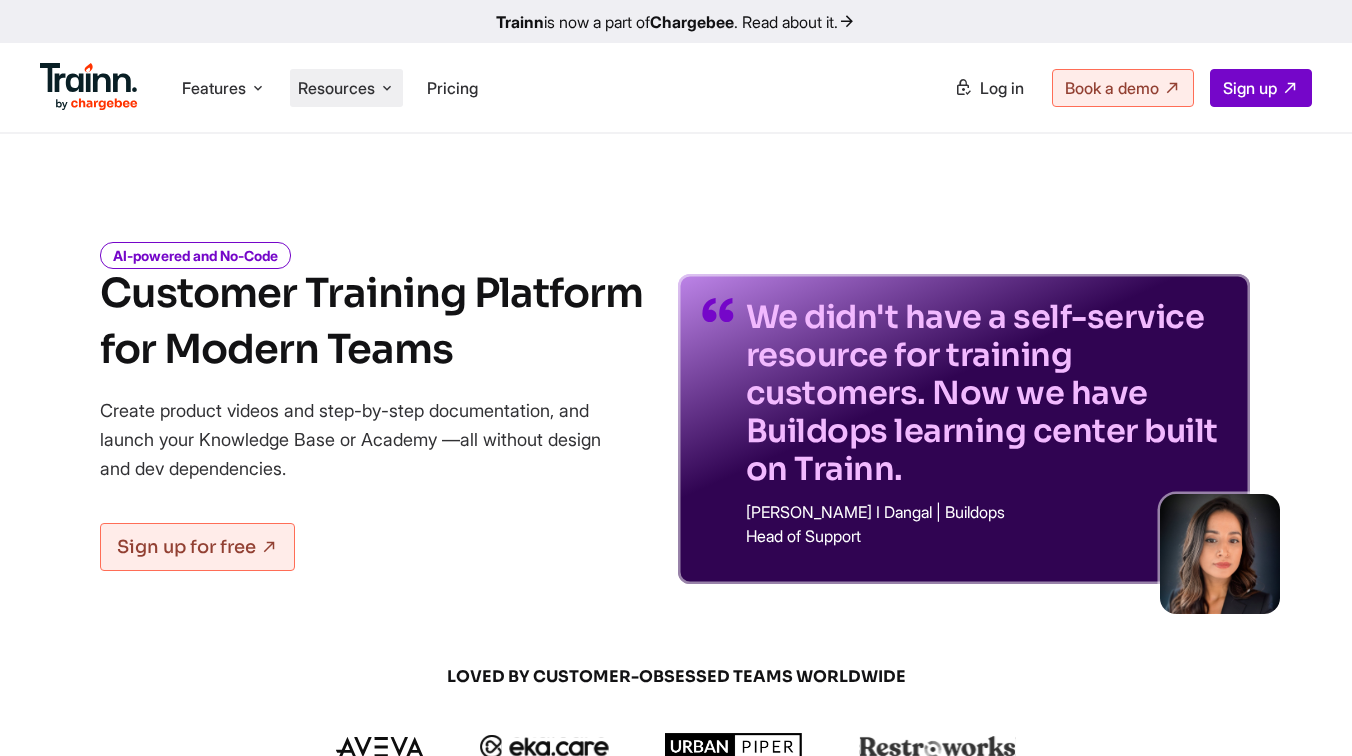 click on "Resources" at bounding box center [336, 88] 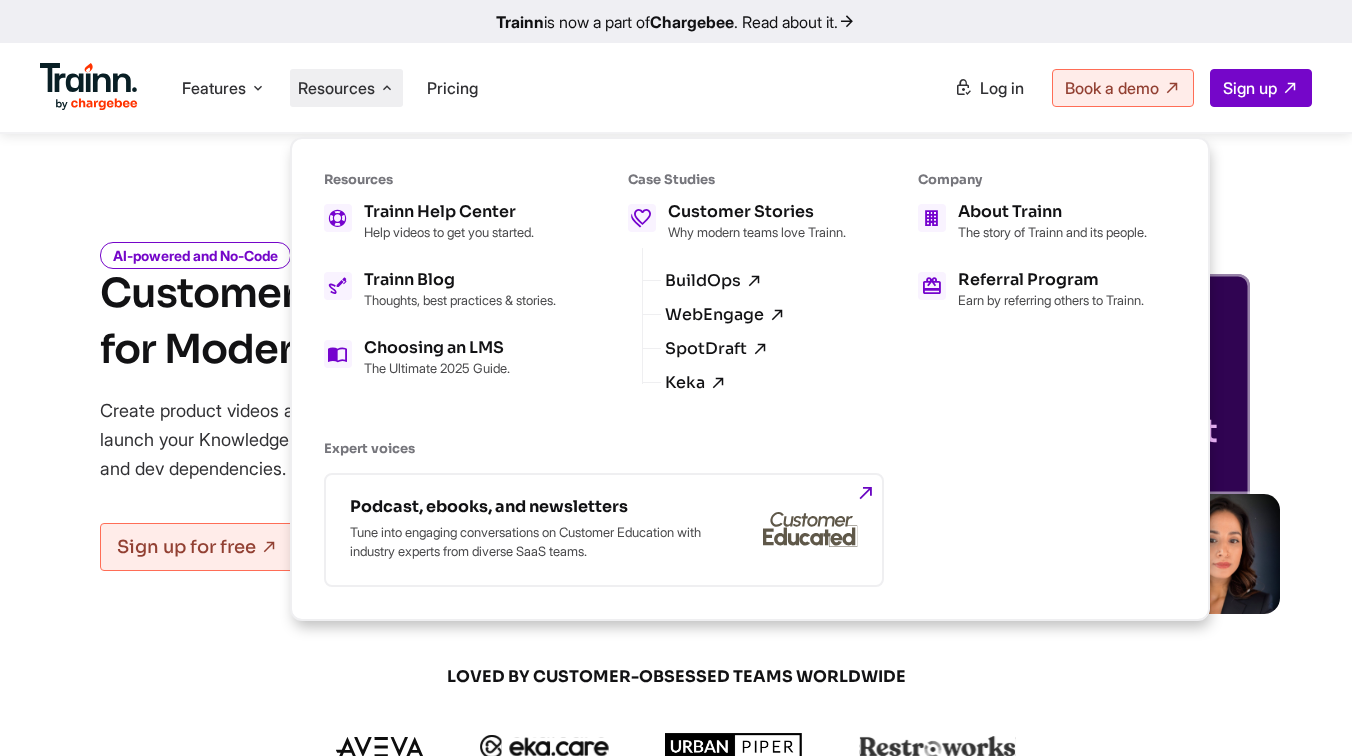 click on "Trainn Help Center   Help videos to get you started.     Trainn Blog
Thoughts, best practices & stories.
Choosing an LMS   The Ultimate 2025 Guide." at bounding box center [440, 290] 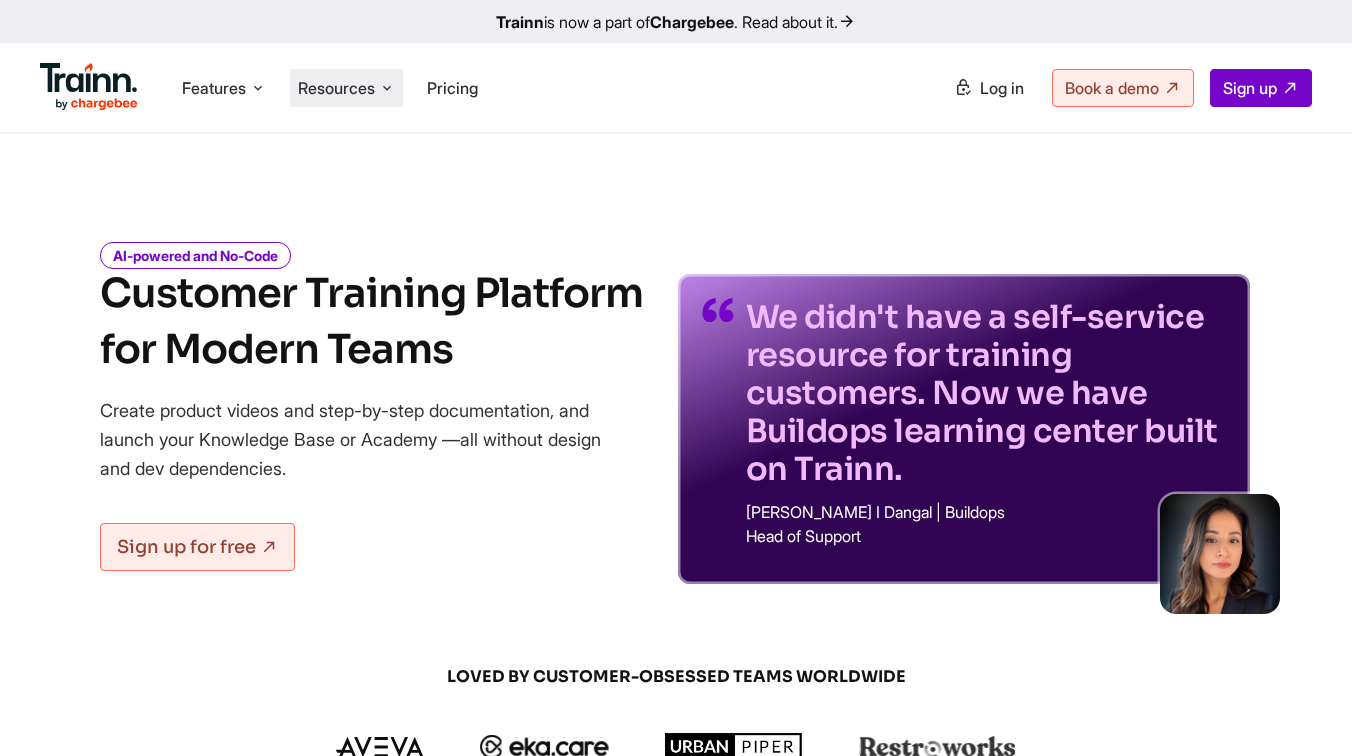 click on "Resources" at bounding box center [336, 88] 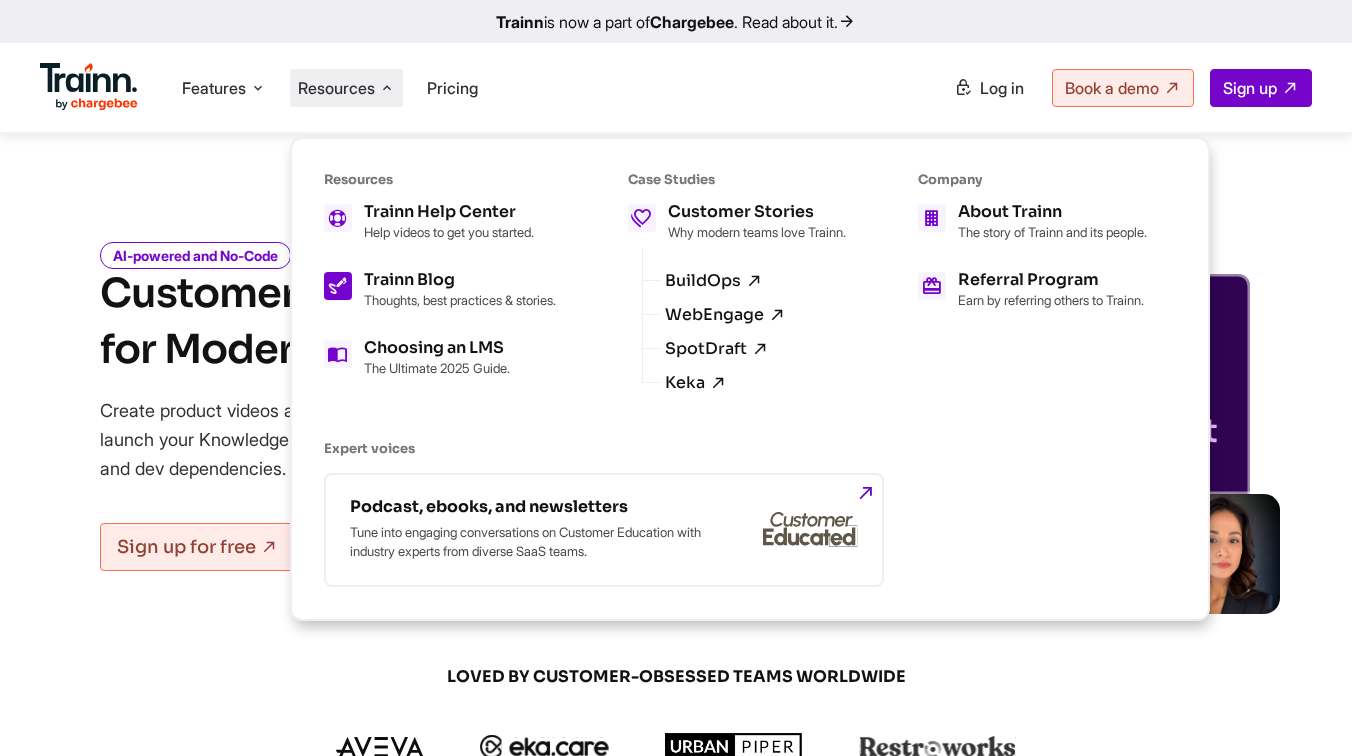 click on "Trainn Blog" at bounding box center [460, 280] 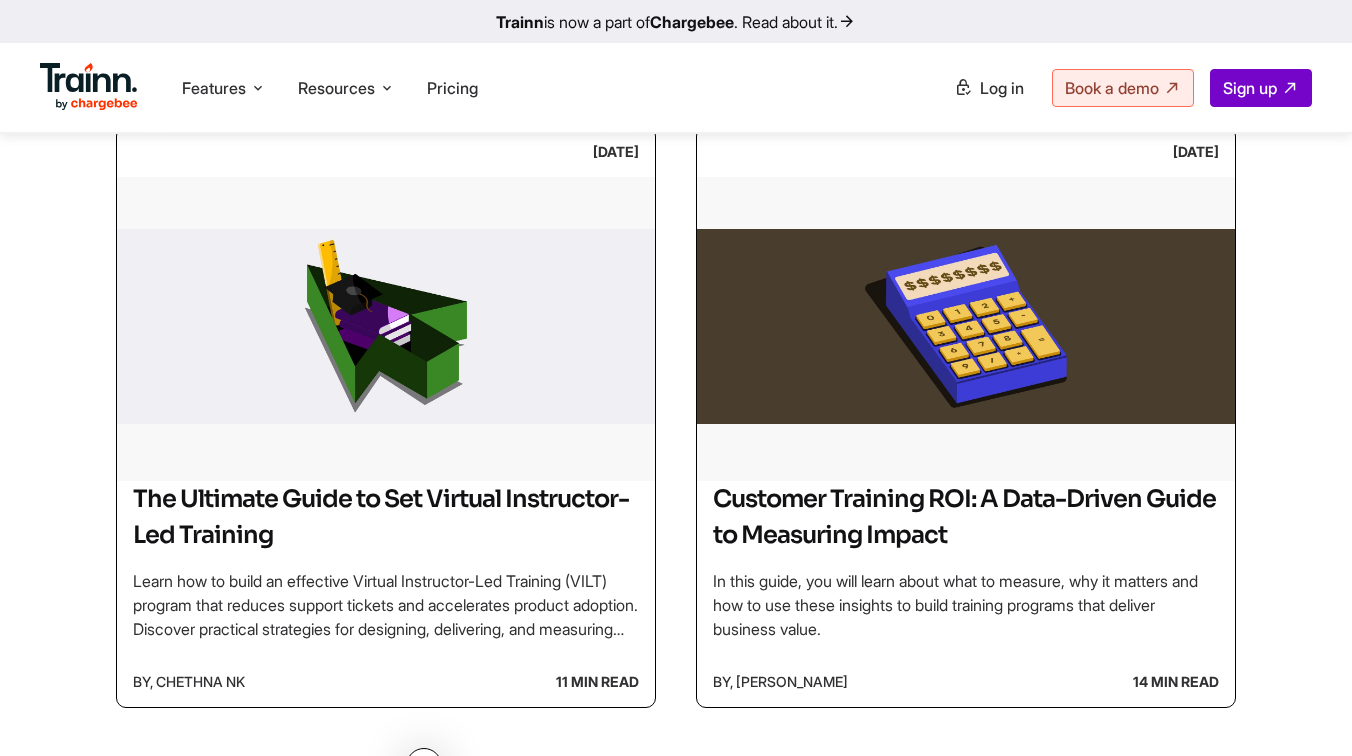 scroll, scrollTop: 2151, scrollLeft: 0, axis: vertical 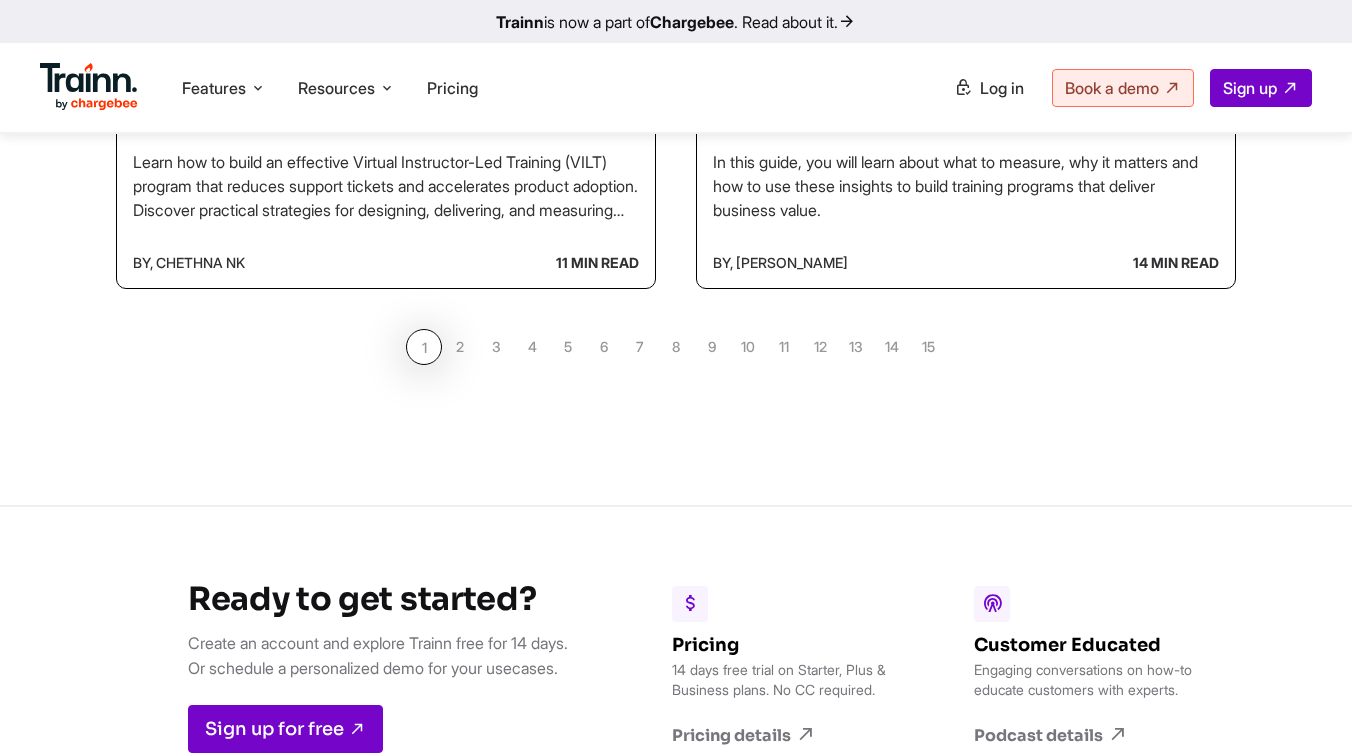 click on "2" at bounding box center (460, 347) 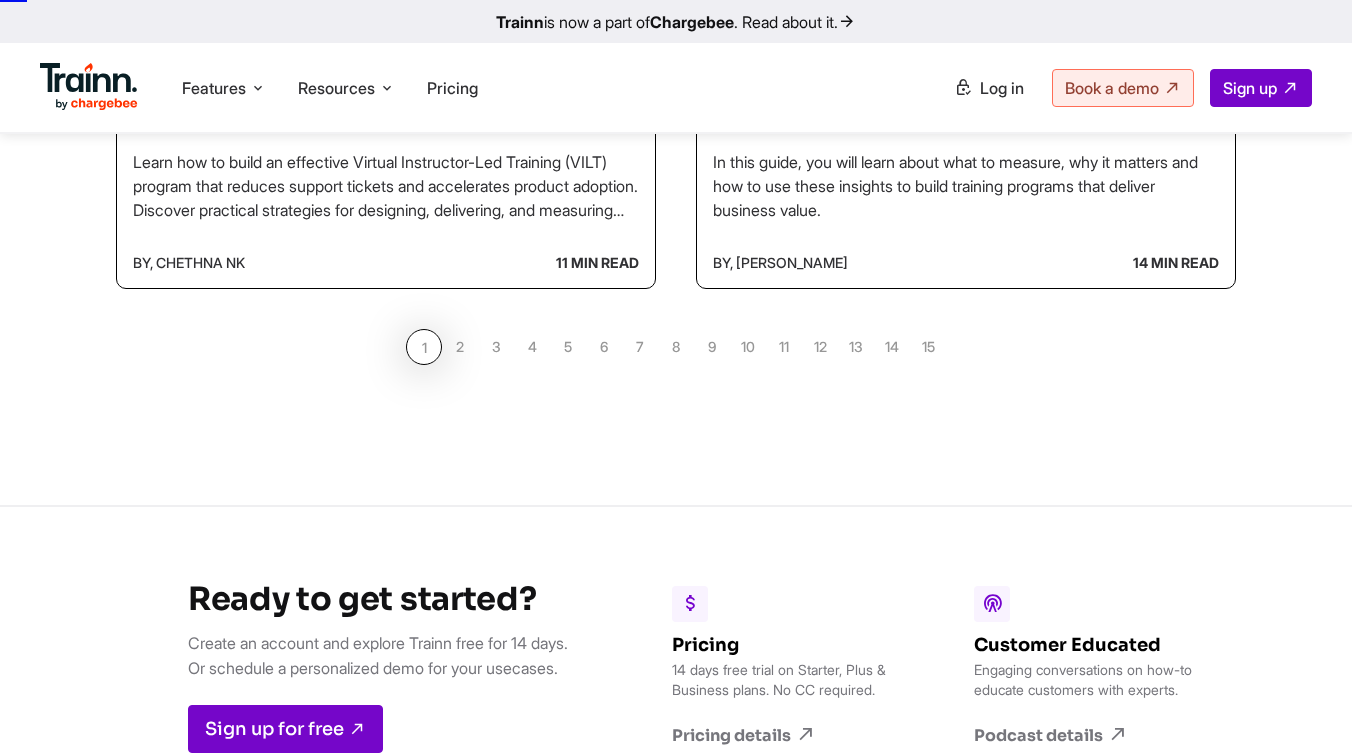 click on "2" at bounding box center (460, 347) 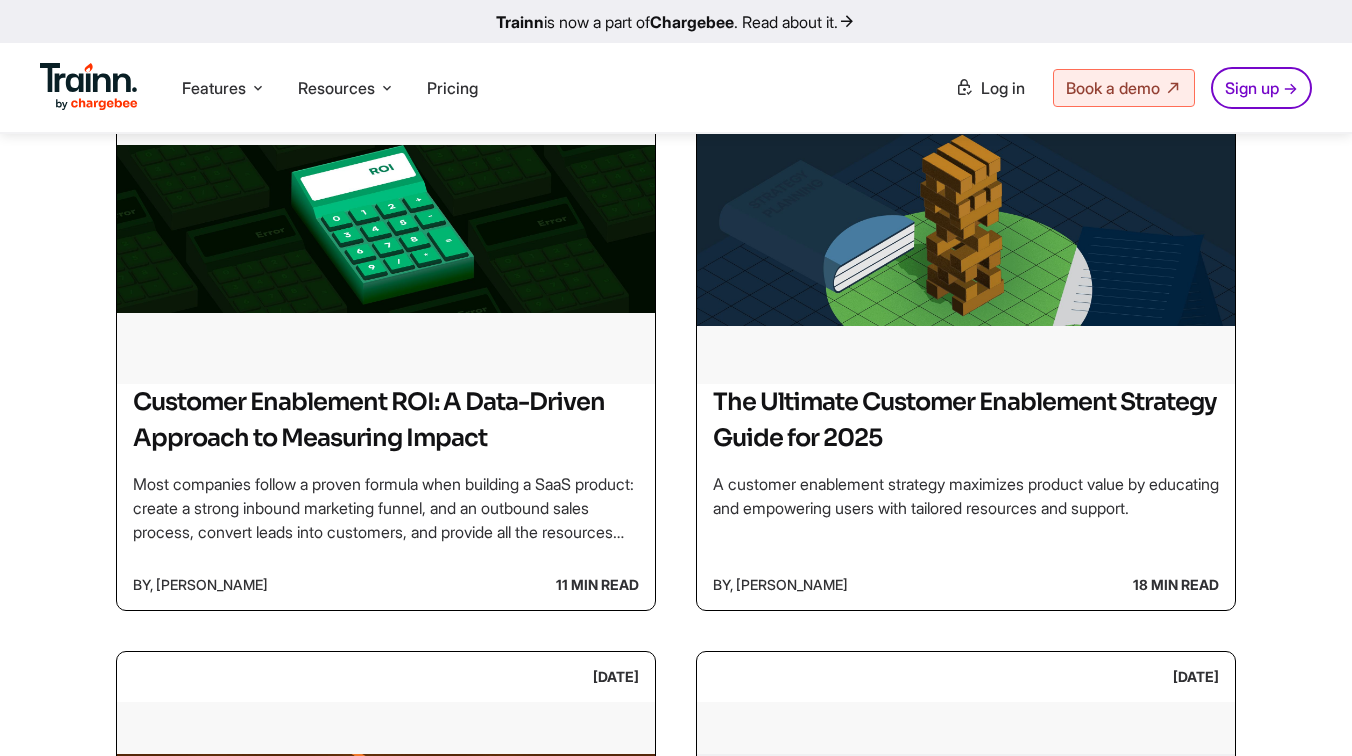 scroll, scrollTop: 1166, scrollLeft: 0, axis: vertical 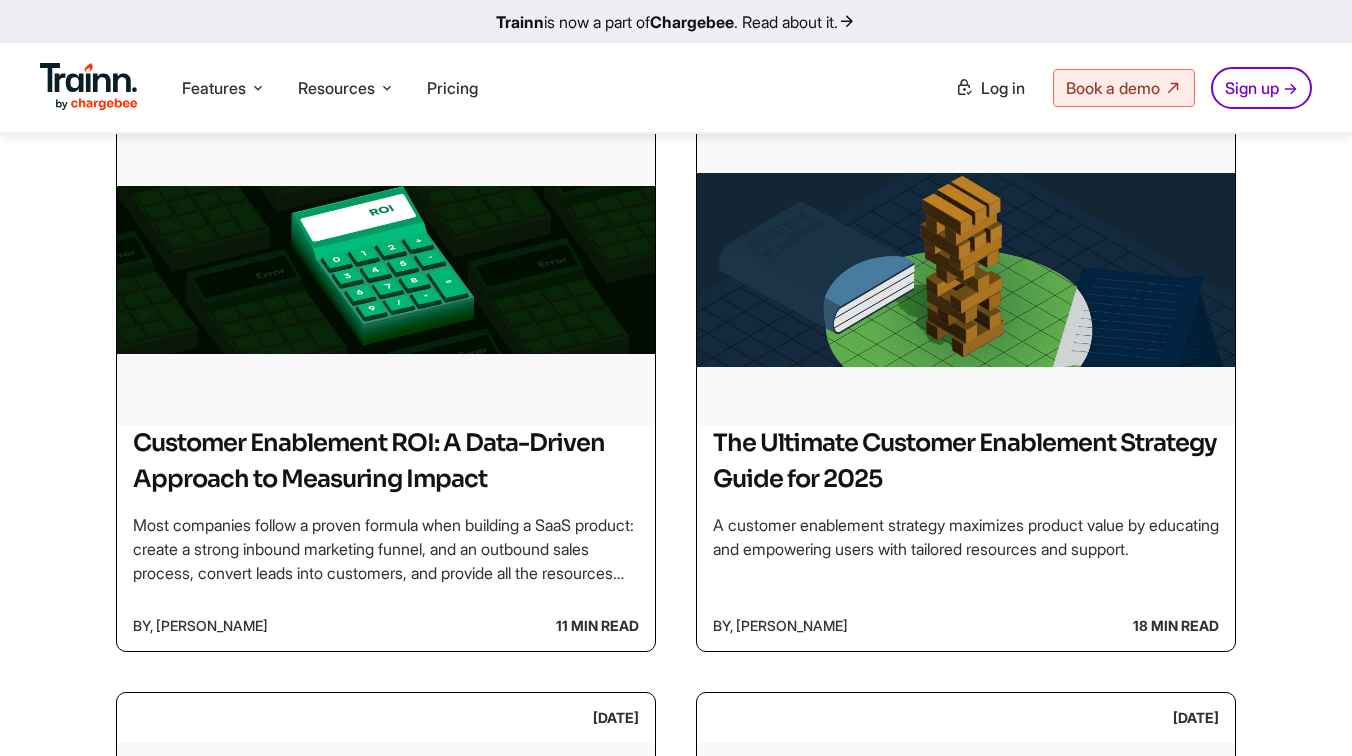 click at bounding box center [386, 270] 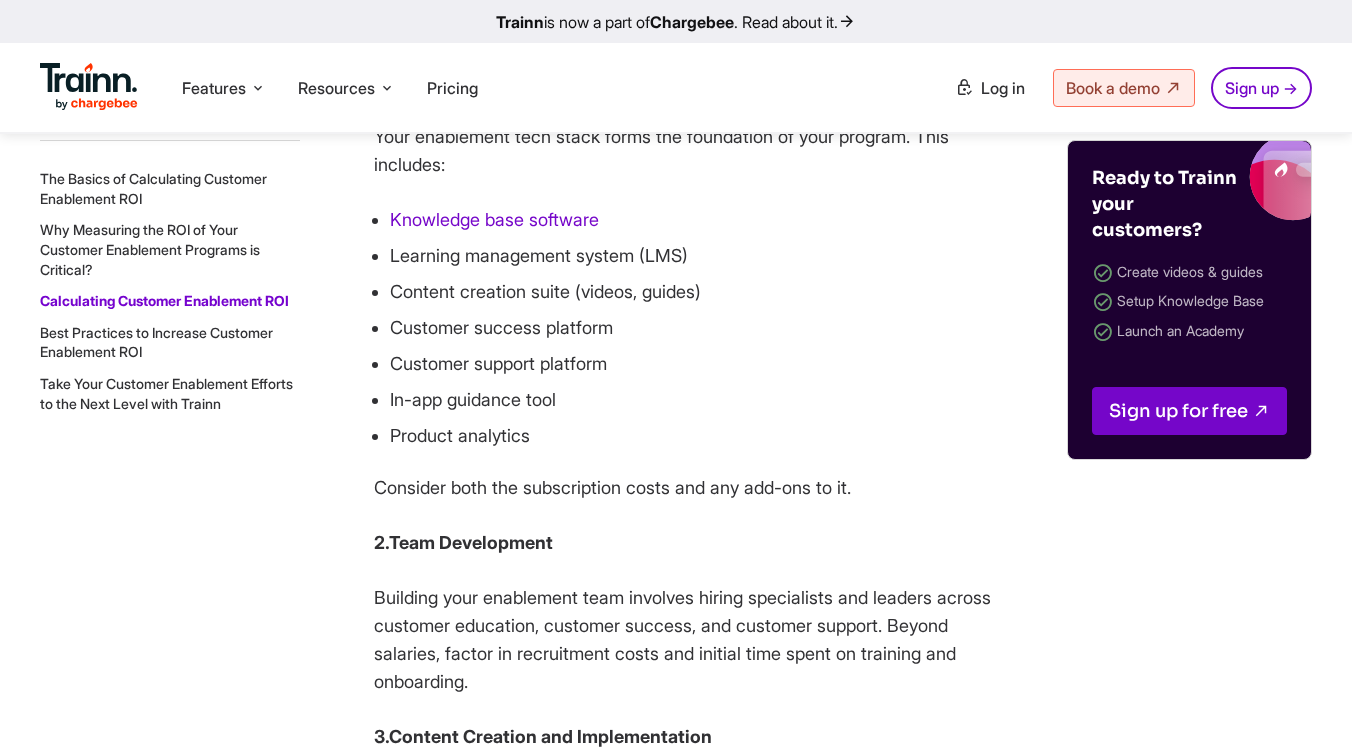 scroll, scrollTop: 3942, scrollLeft: 0, axis: vertical 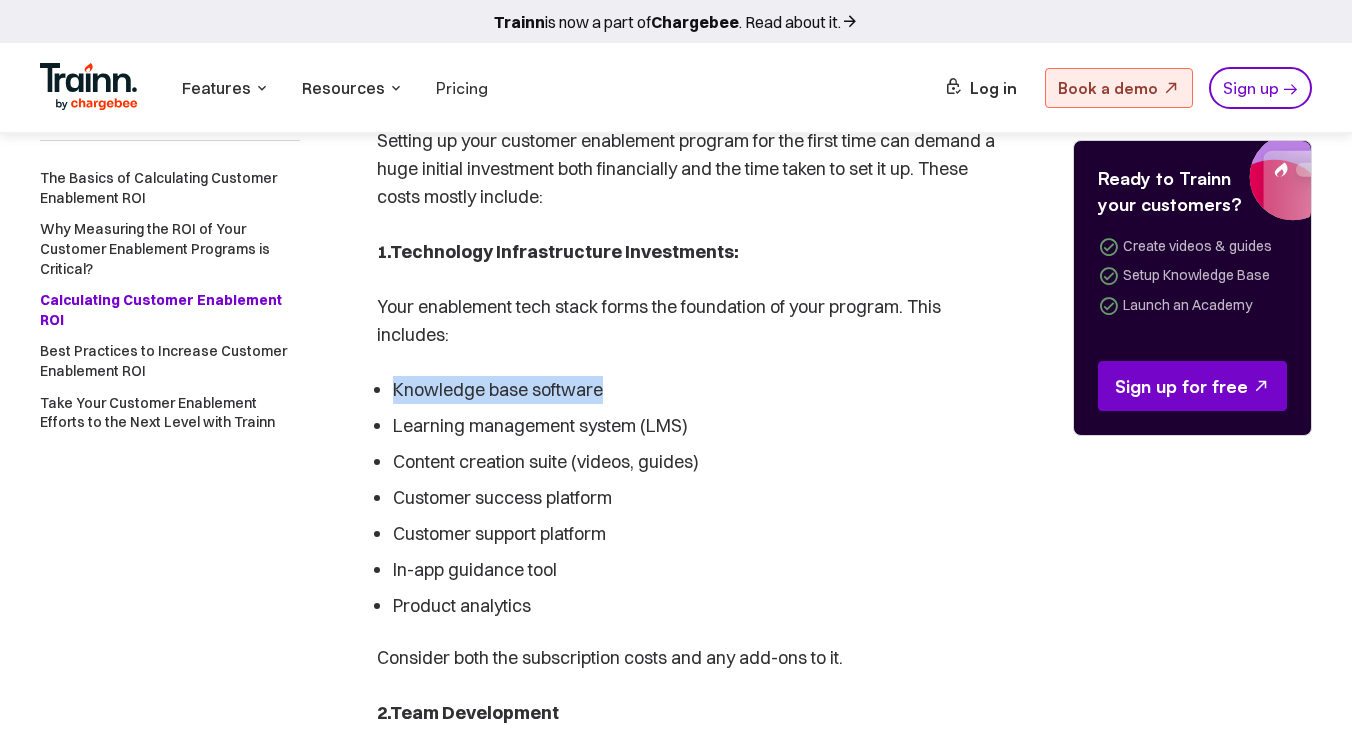 drag, startPoint x: 606, startPoint y: 418, endPoint x: 397, endPoint y: 424, distance: 209.0861 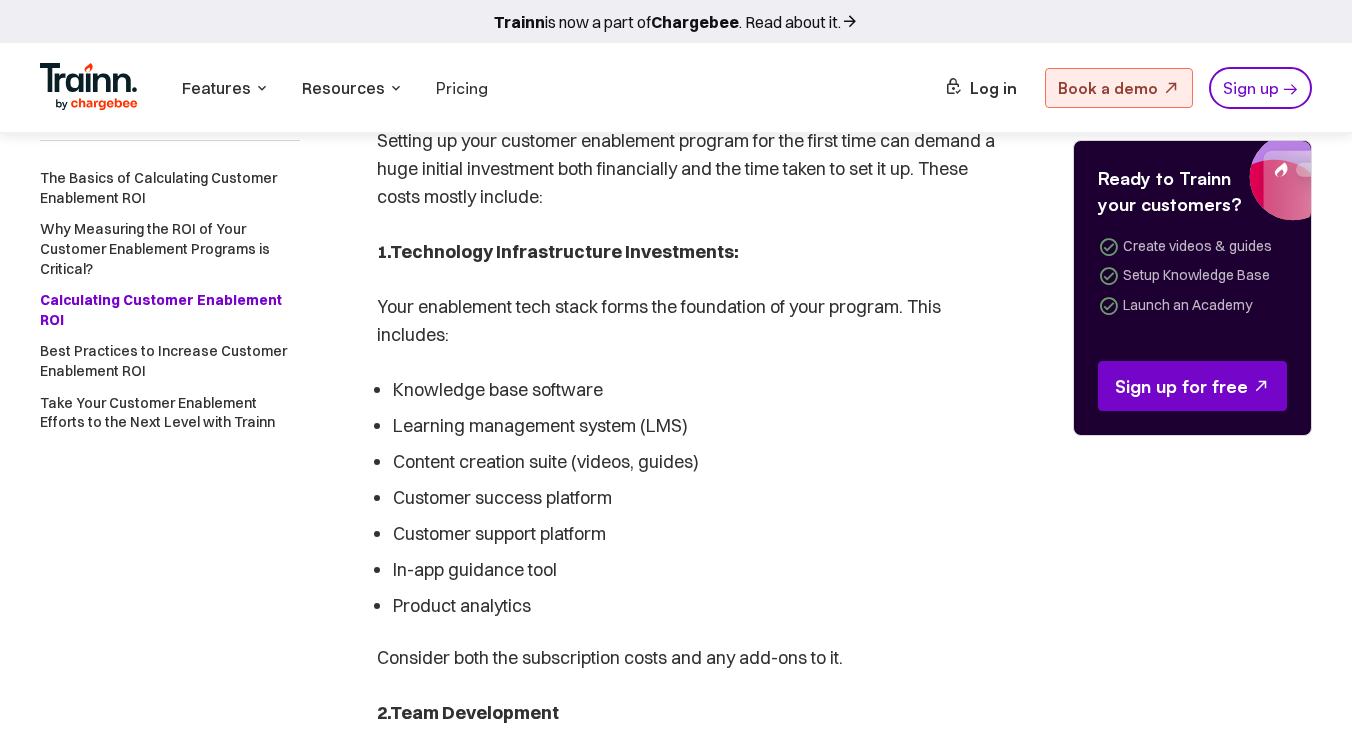 click on "Knowledge base software Learning management system (LMS) Content creation suite (videos, guides) Customer success platform Customer support platform In-app guidance tool Product analytics" at bounding box center (687, 498) 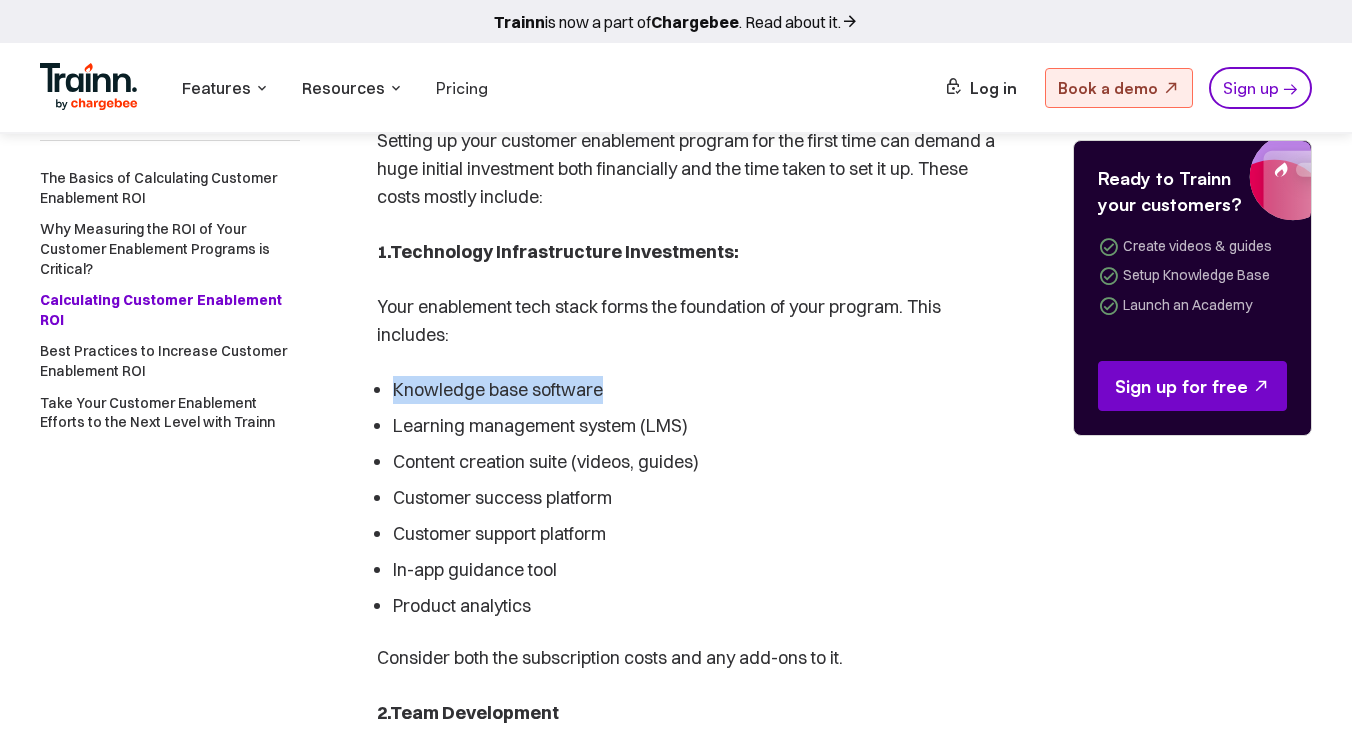 drag, startPoint x: 608, startPoint y: 419, endPoint x: 393, endPoint y: 419, distance: 215 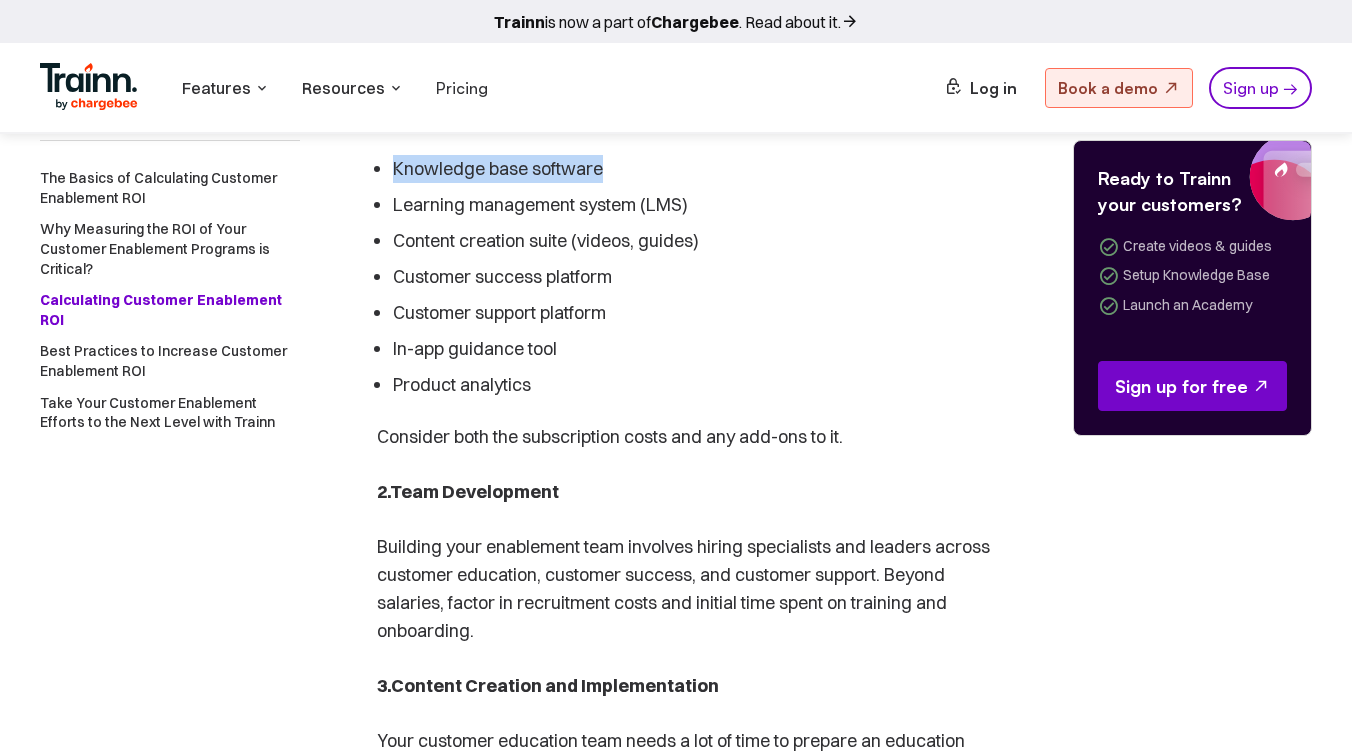 scroll, scrollTop: 3917, scrollLeft: 0, axis: vertical 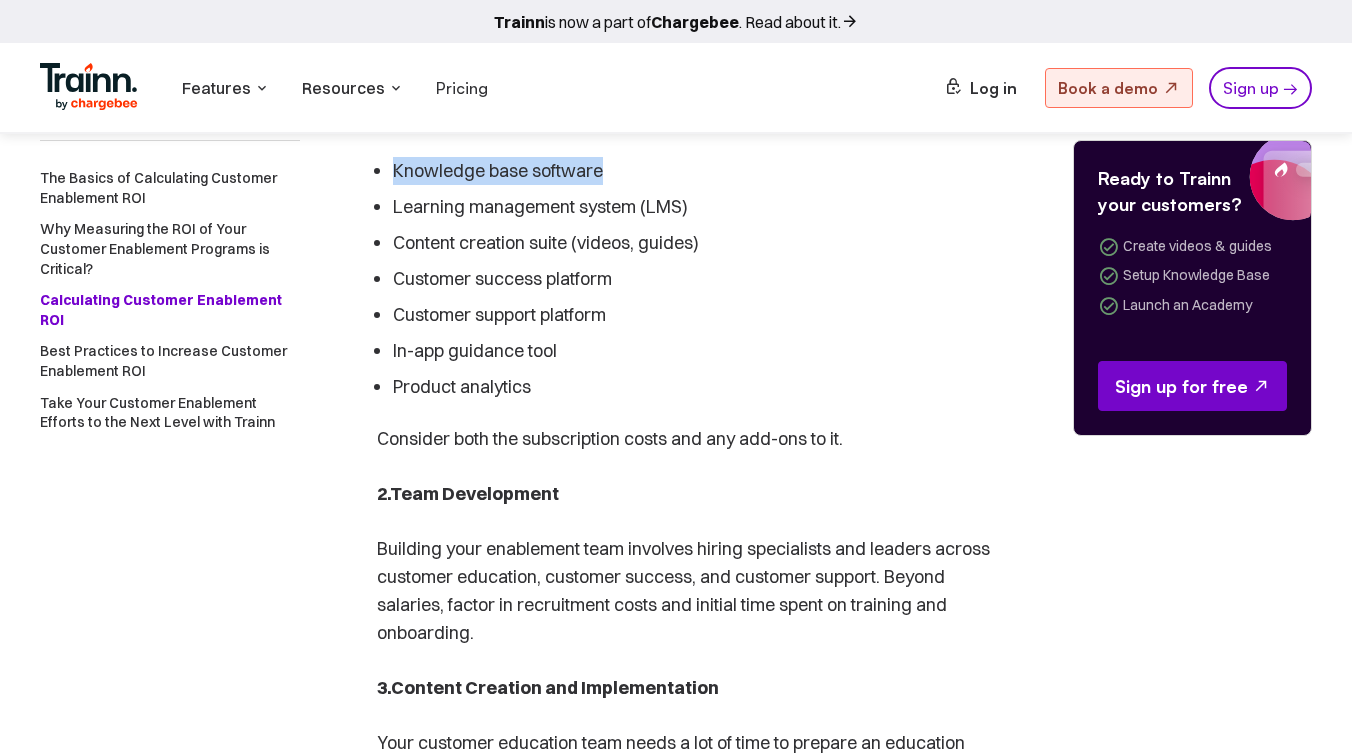 click on "Knowledge base software" at bounding box center (695, 171) 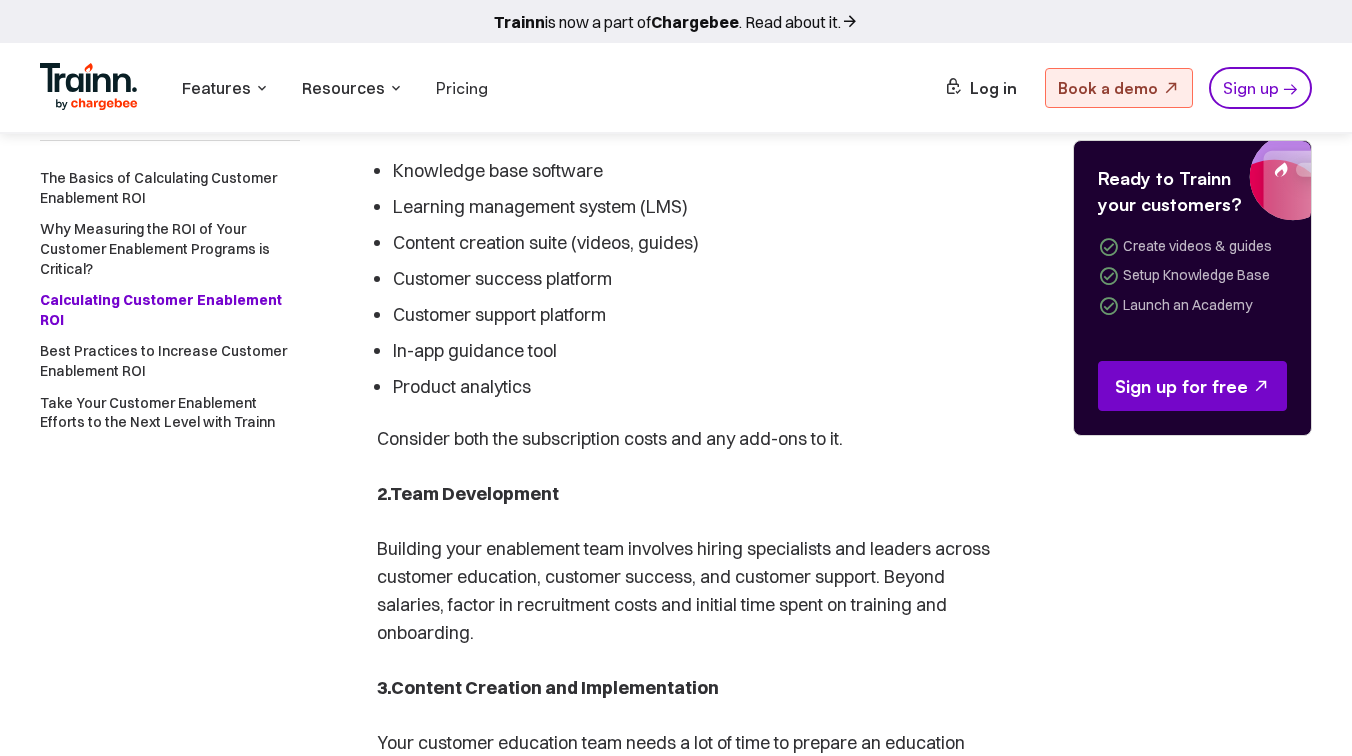 click on "Most companies follow a proven formula when building a SaaS product: create a strong inbound marketing funnel, and an outbound sales process, convert leads into customers, and provide all the resources they need to succeed with your product.  While it might be fairly easy to measure the ROI from your marketing and sales initiatives with metrics like inbound traffic and lead conversion rates, it’s not the same case with customer enablement. You're building knowledge bases, creating training programs, and hiring enablement specialists. Yet, when higher-ups ask about the returns on these investments, quantifying the impact becomes challenging. Customer enablement  impacts different aspects of your business, so by nature, the returns will not be as straightforward as you would like them to be. This blog is designed to help you understand how to track the ROI of your customer enablement strategies. The Basics of Calculating Customer Enablement ROI Whether customers use your enablement resources. 1.  2.  3.  1." at bounding box center [687, 6037] 